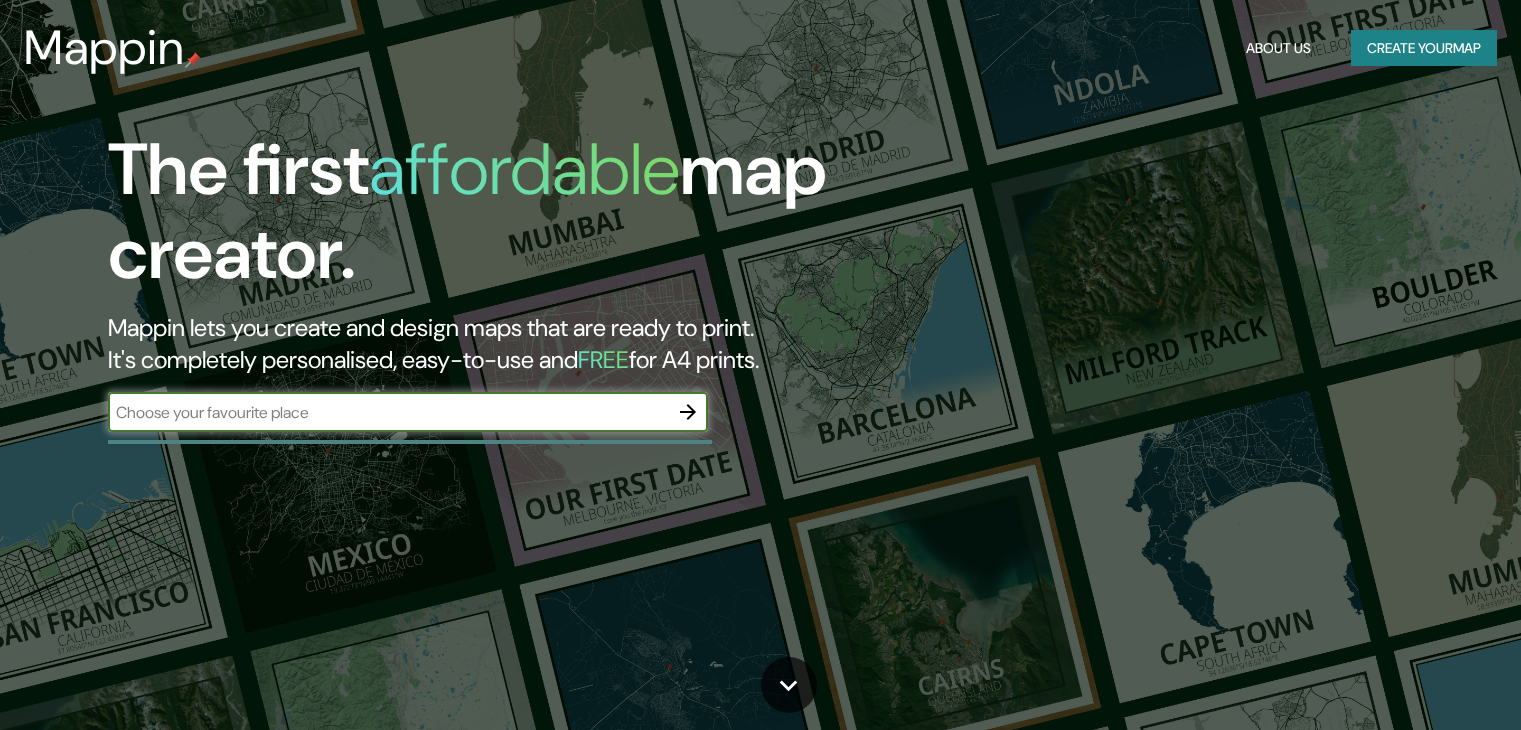 scroll, scrollTop: 0, scrollLeft: 0, axis: both 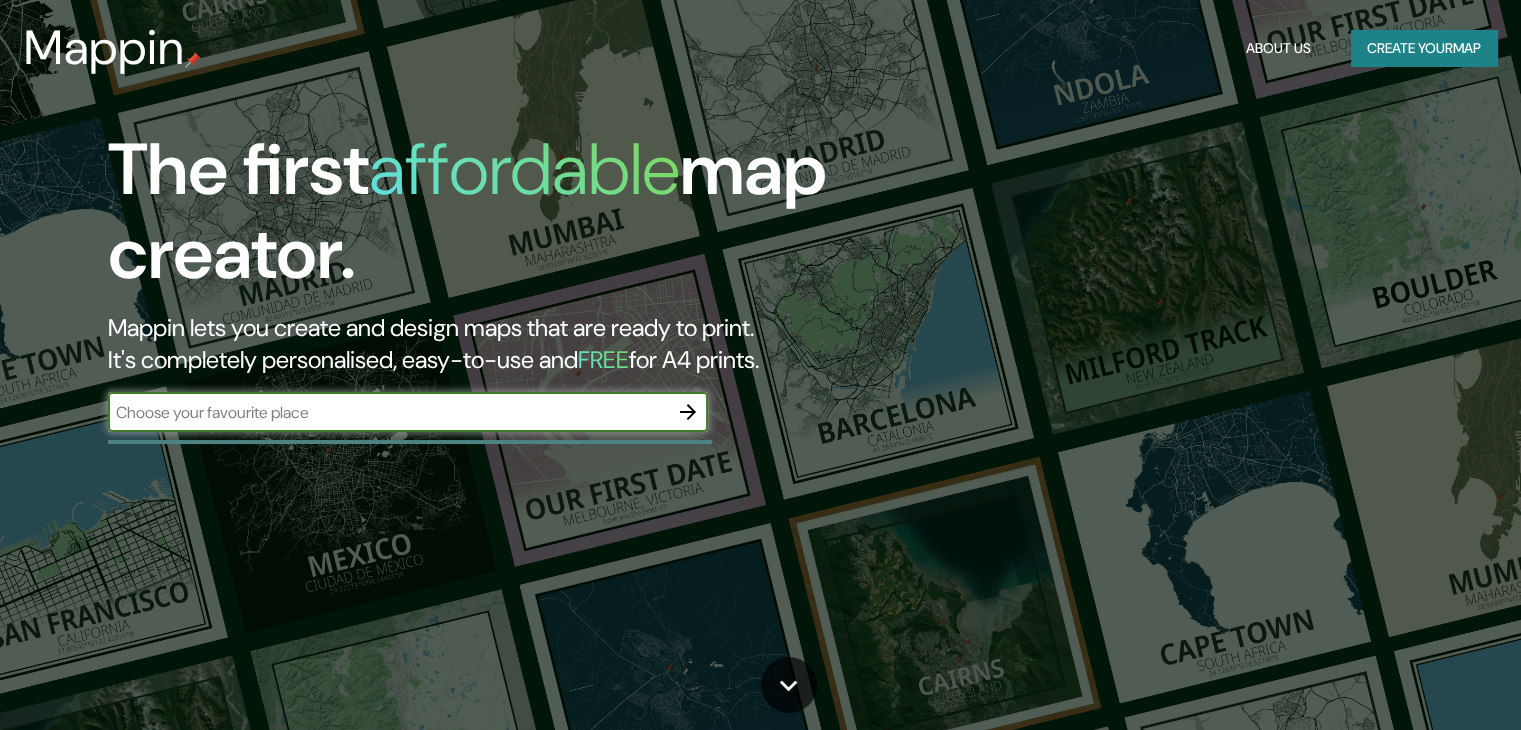 click at bounding box center [388, 412] 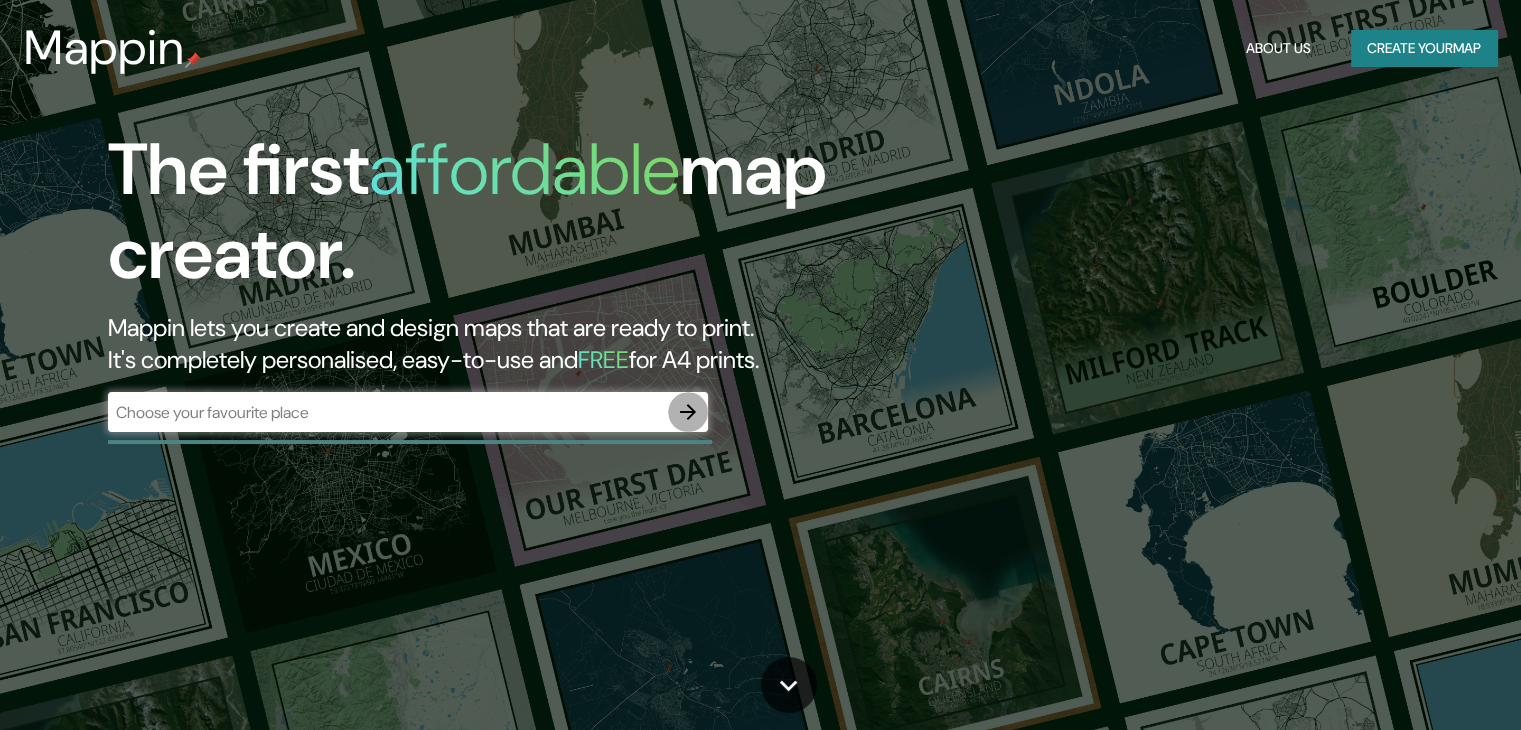 click 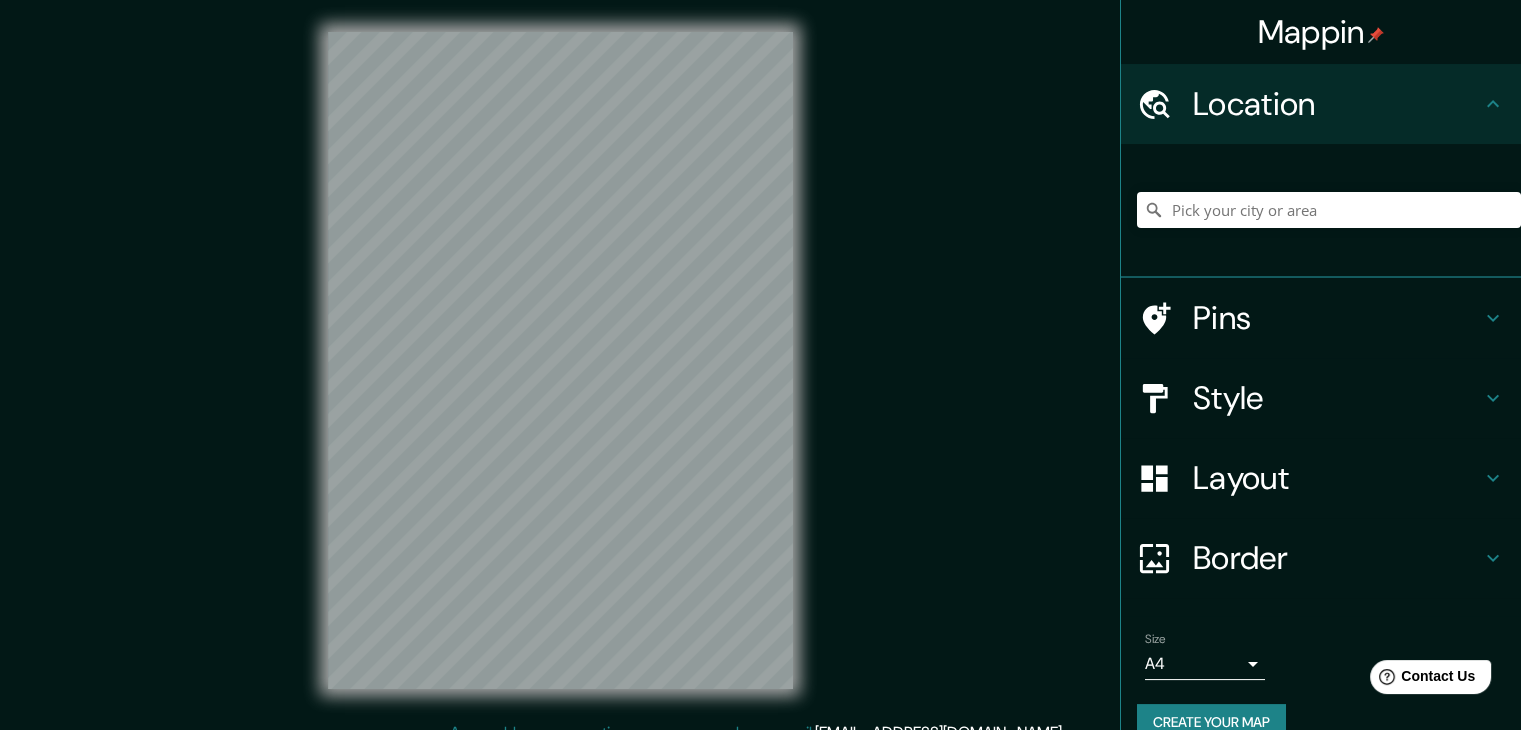 scroll, scrollTop: 0, scrollLeft: 0, axis: both 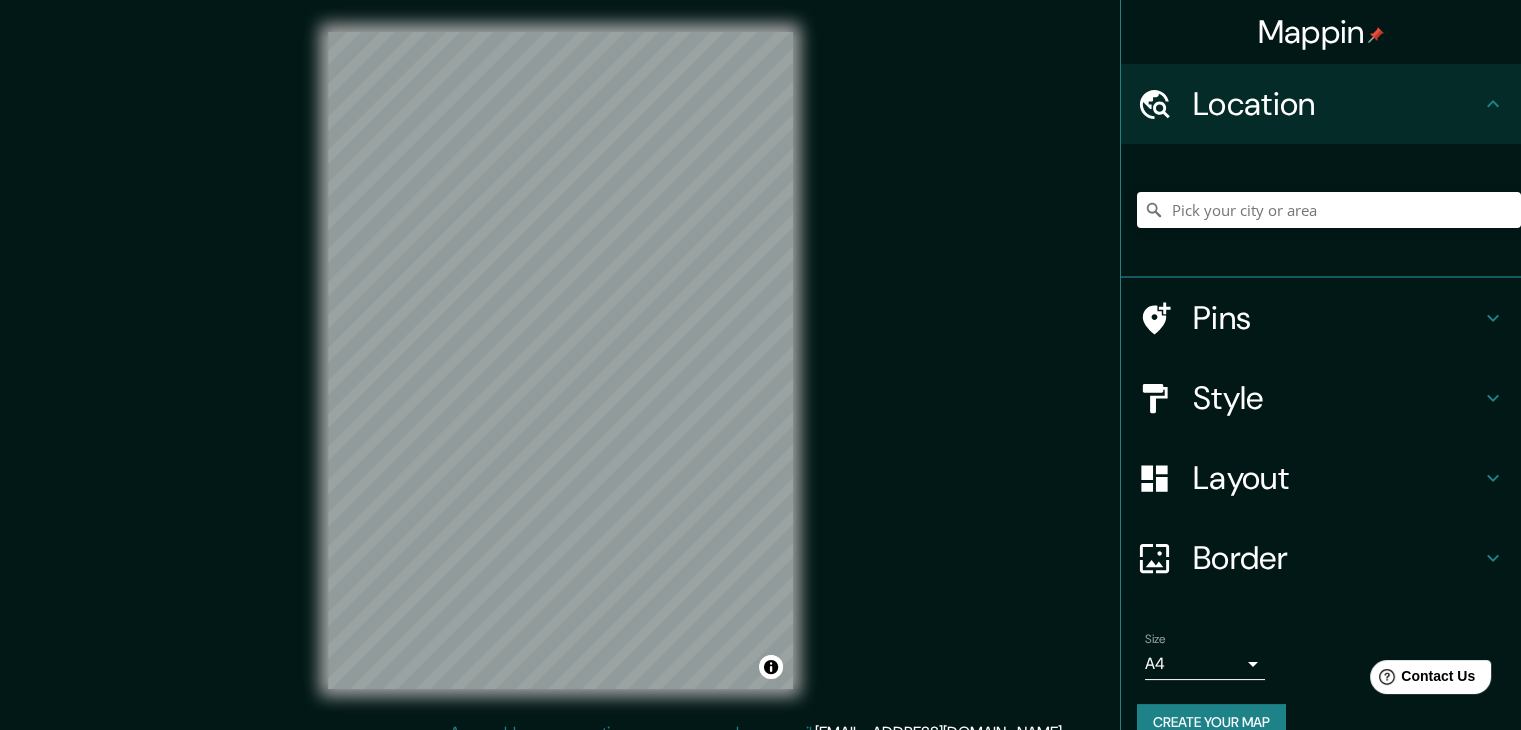click on "Mappin Location Pins Style Layout Border Choose a border.  Hint : you can make layers of the frame opaque to create some cool effects. None Simple Transparent Fancy Size A4 single Create your map © Mapbox   © OpenStreetMap   Improve this map Any problems, suggestions, or concerns please email    [EMAIL_ADDRESS][DOMAIN_NAME] . . ." at bounding box center (760, 376) 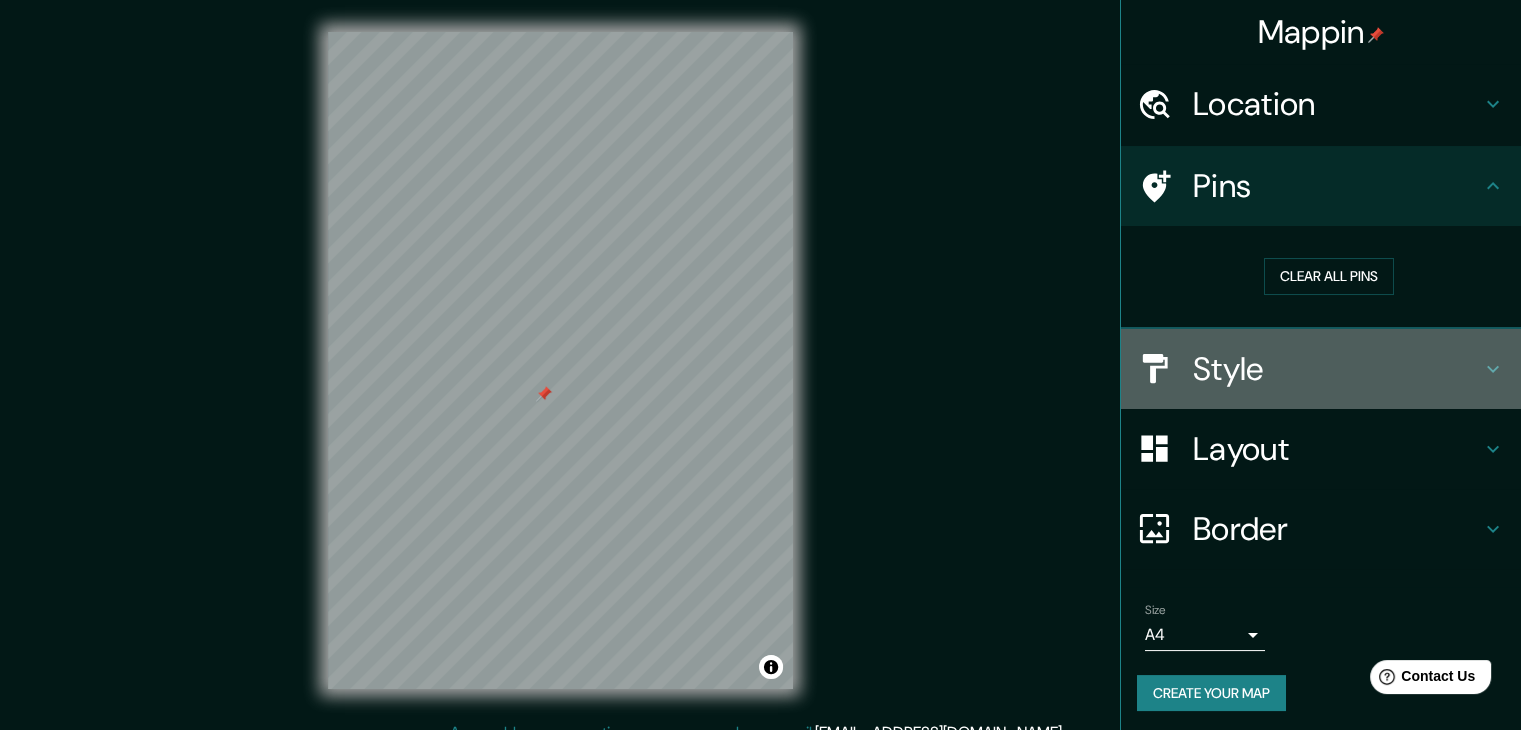 click on "Style" at bounding box center (1337, 369) 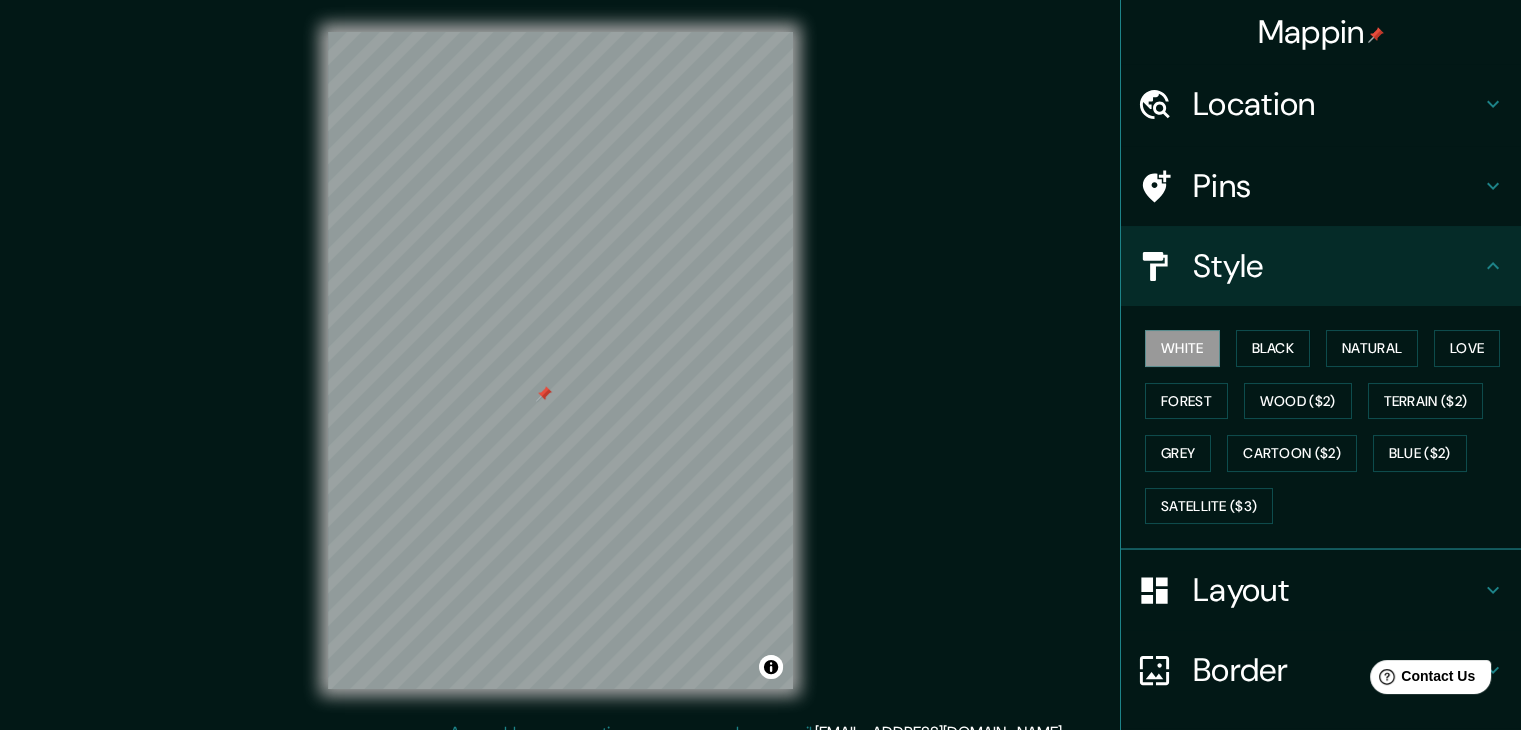 click on "Layout" at bounding box center [1337, 590] 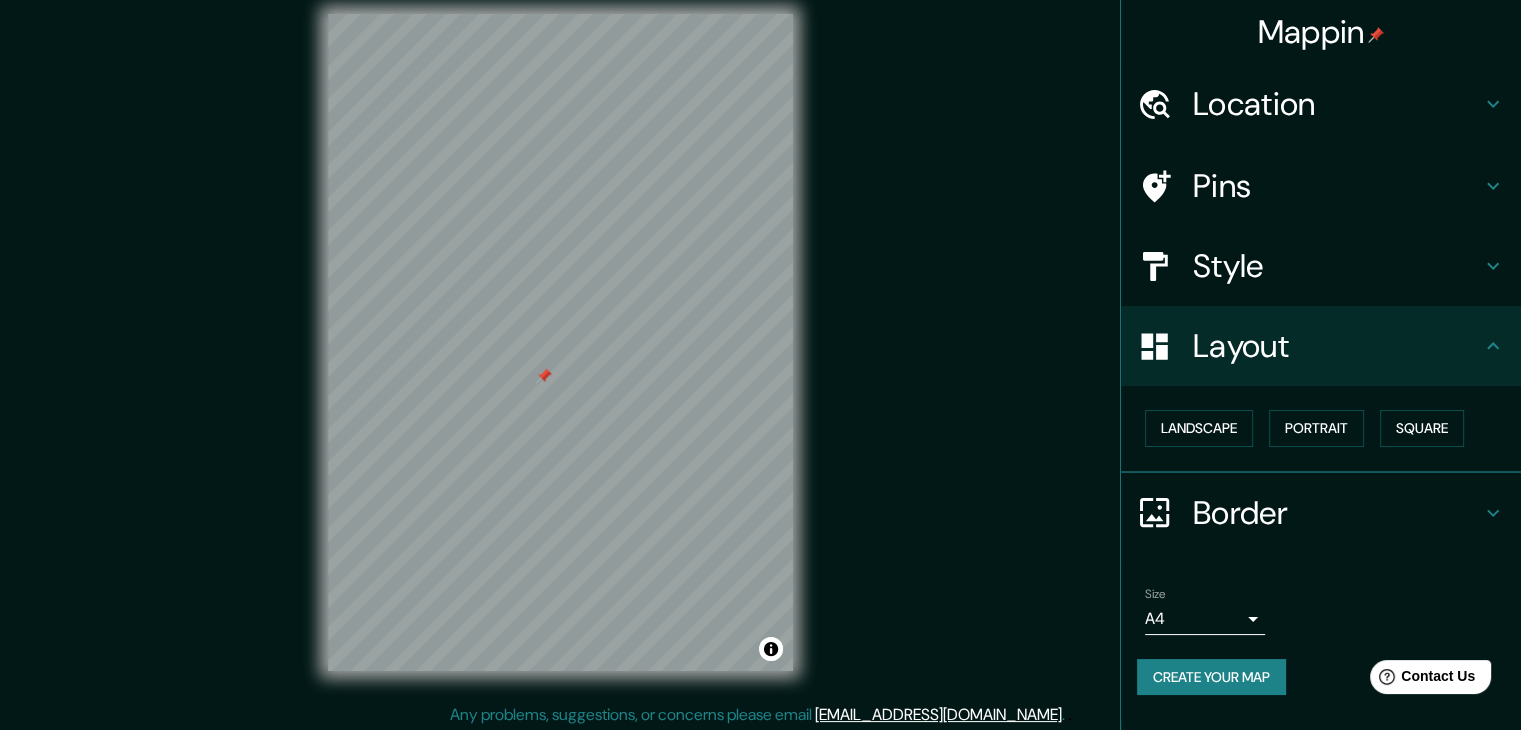 scroll, scrollTop: 23, scrollLeft: 0, axis: vertical 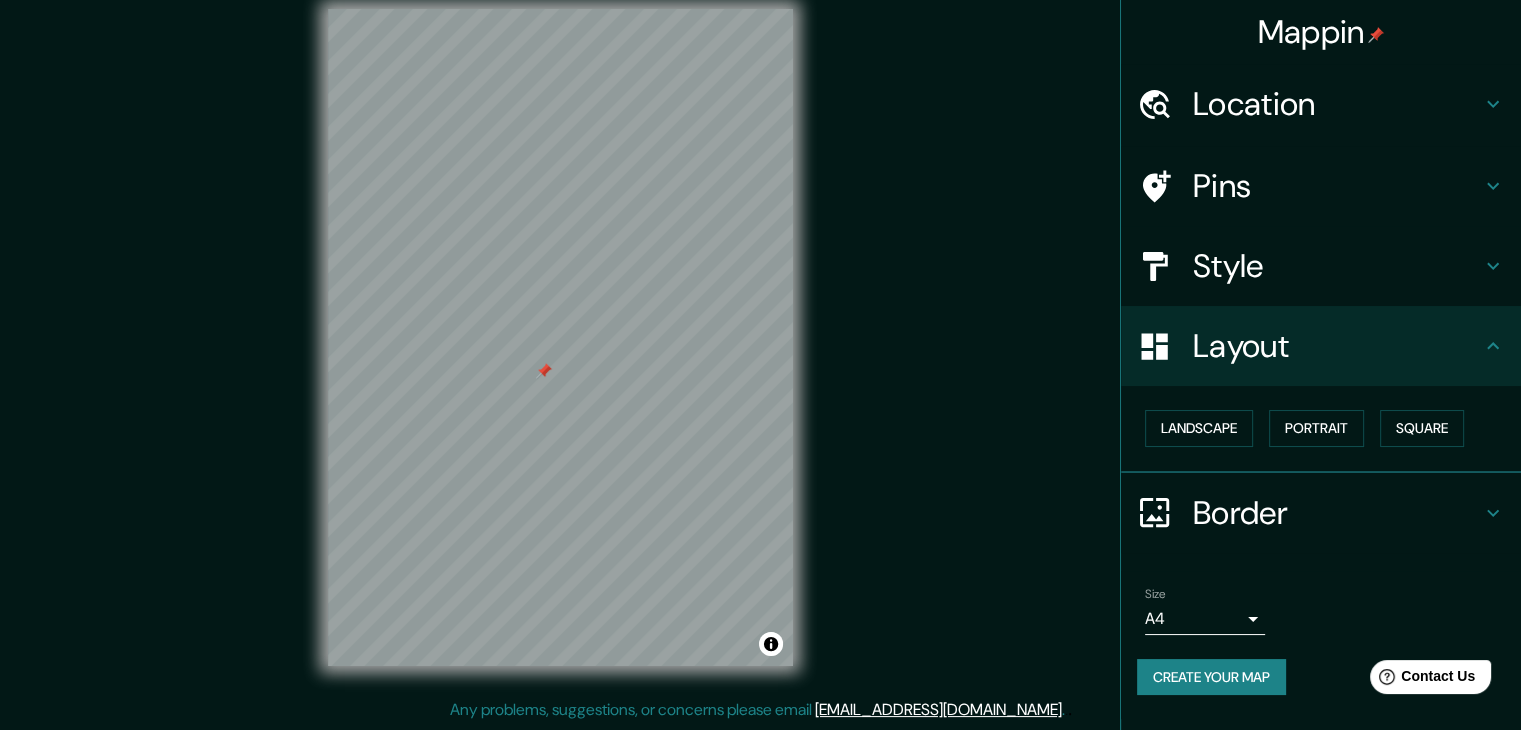 click on "Layout" at bounding box center (1337, 346) 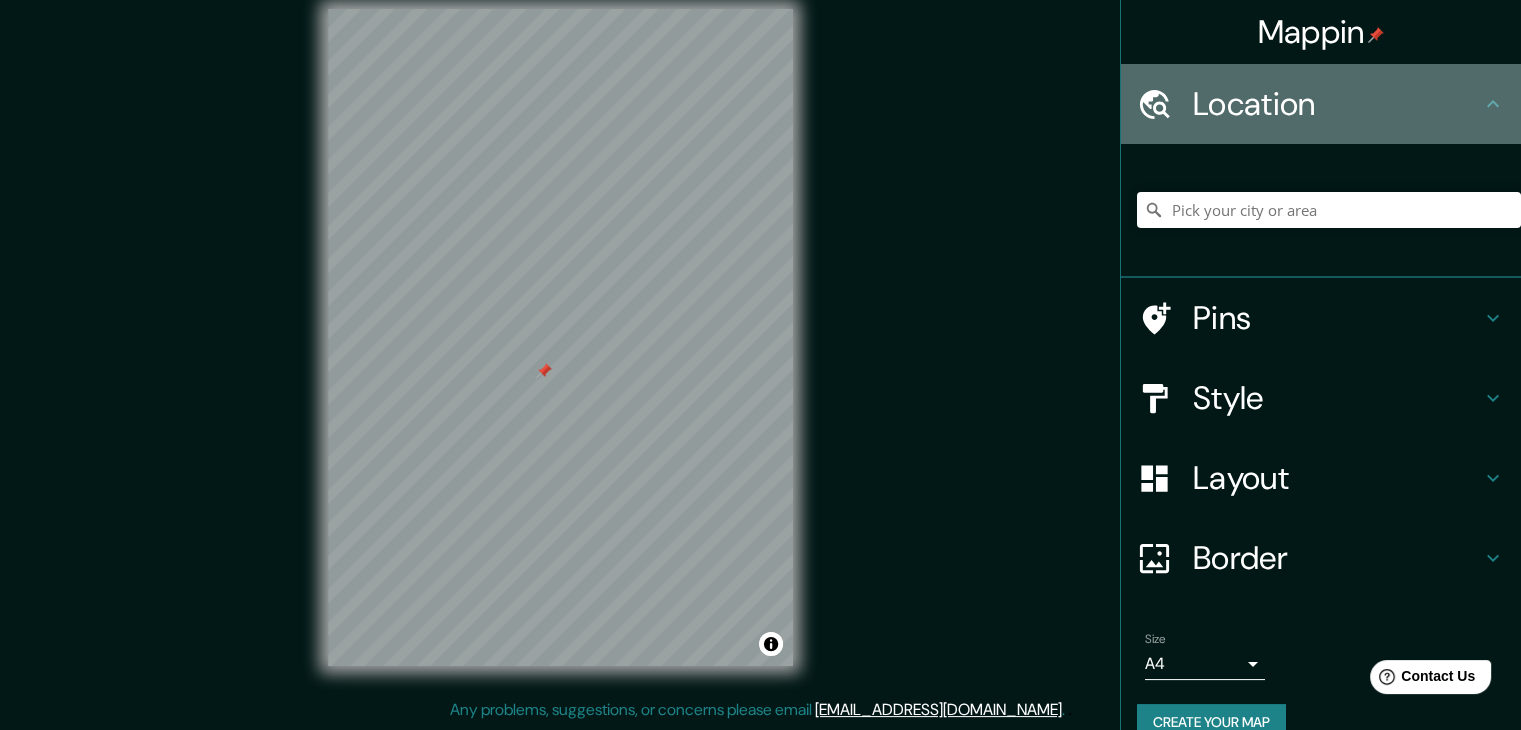click on "Location" at bounding box center [1337, 104] 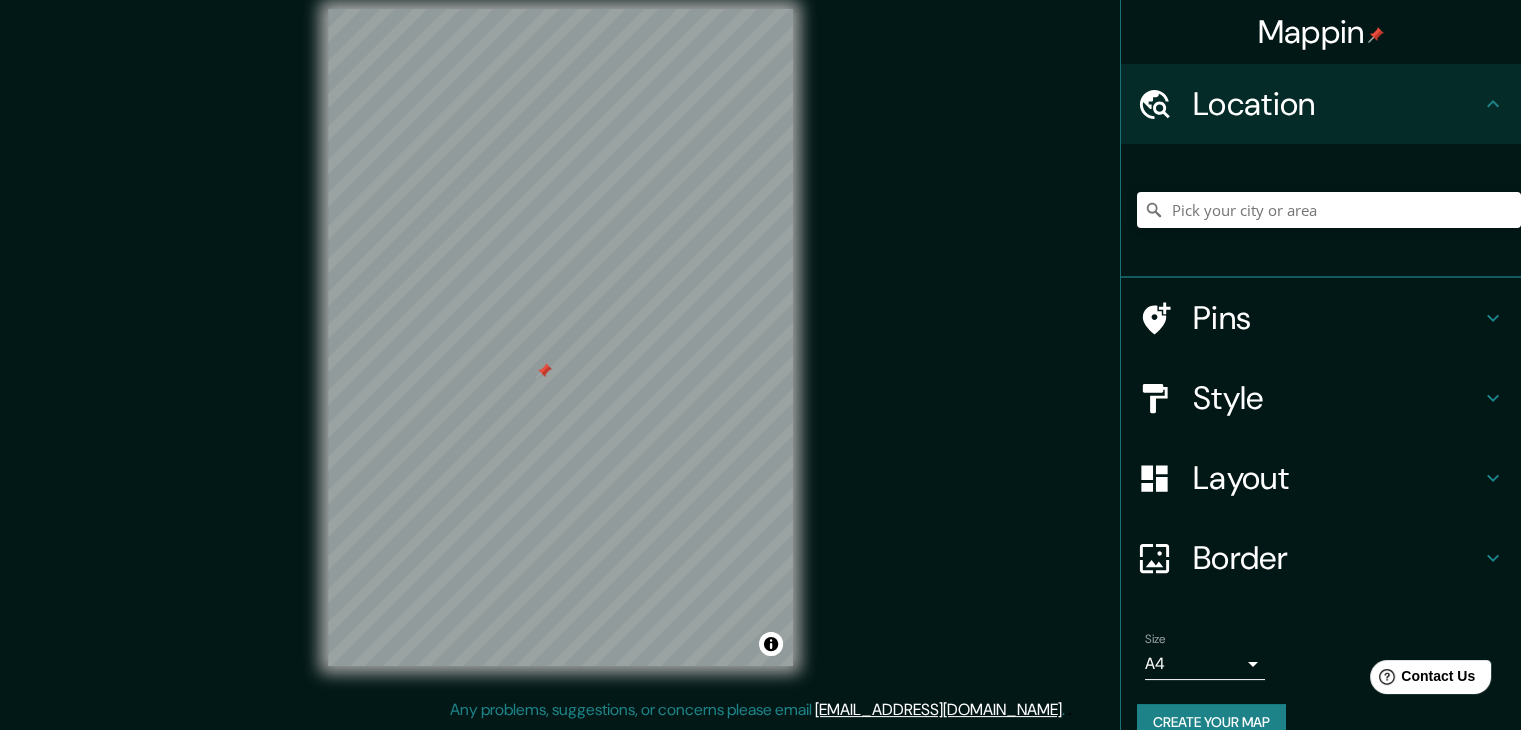 click on "Pins" at bounding box center (1321, 318) 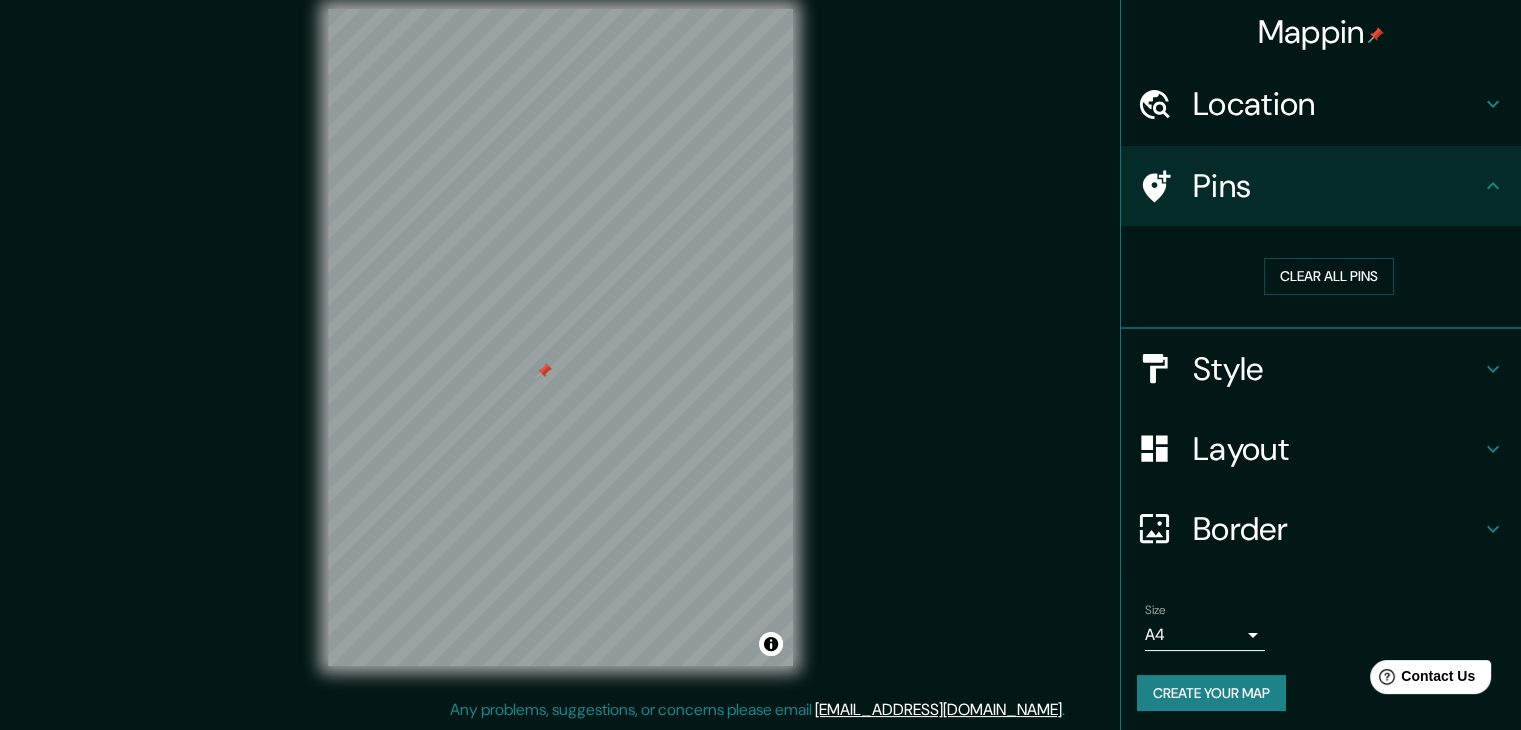 click on "Mappin Location Pins Clear all pins Style Layout Border Choose a border.  Hint : you can make layers of the frame opaque to create some cool effects. None Simple Transparent Fancy Size A4 single Create your map © Mapbox   © OpenStreetMap   Improve this map Any problems, suggestions, or concerns please email    [EMAIL_ADDRESS][DOMAIN_NAME] . . ." at bounding box center (760, 342) 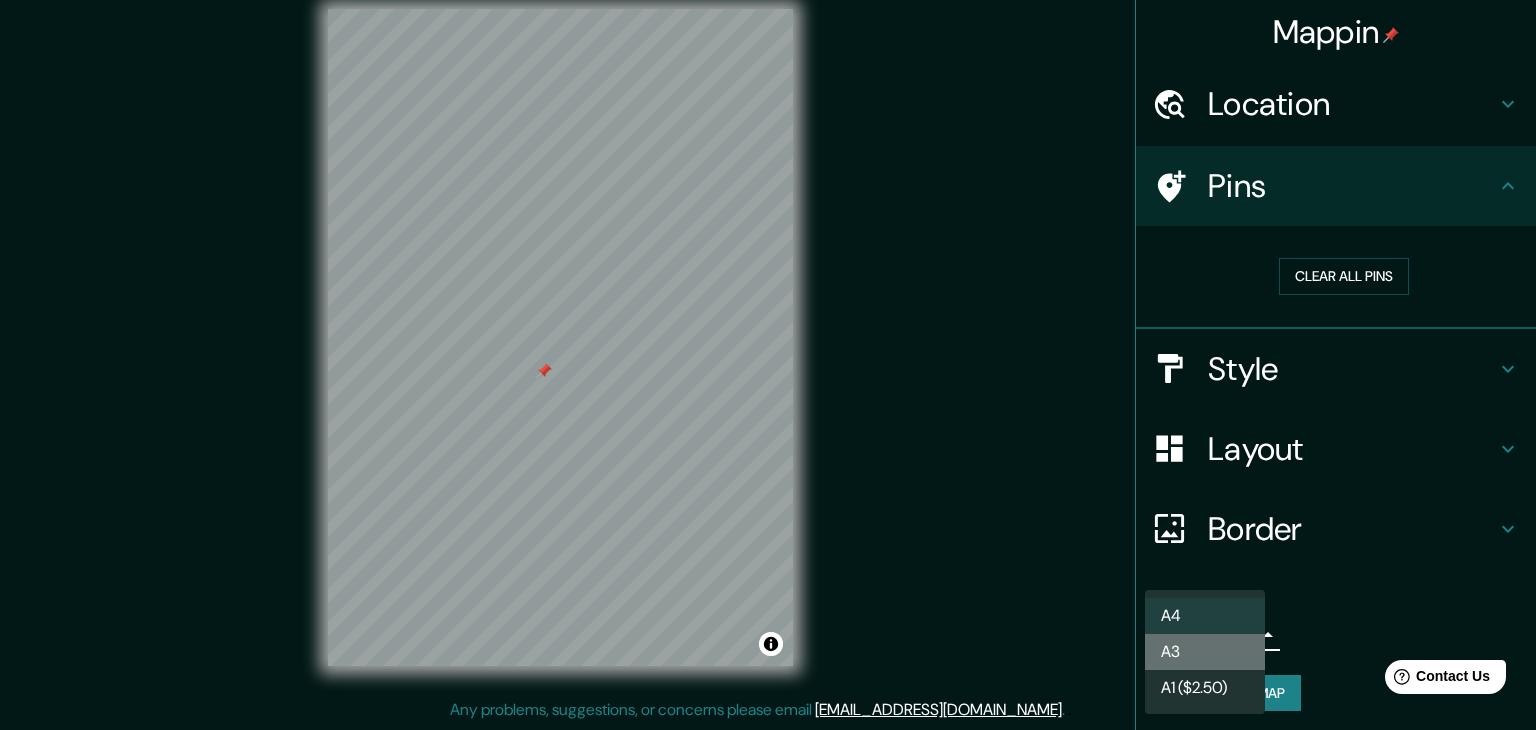 click on "A3" at bounding box center [1205, 652] 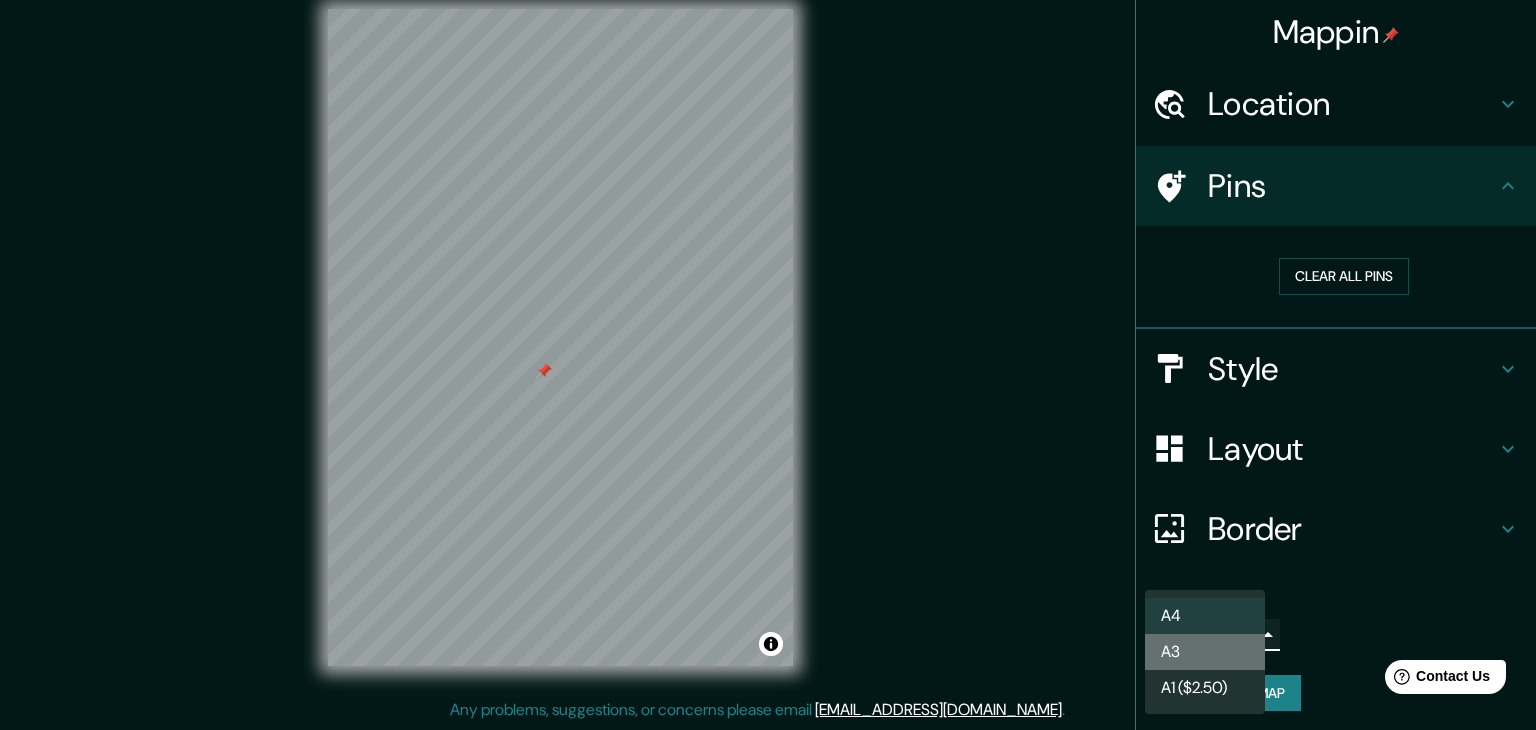 type on "a4" 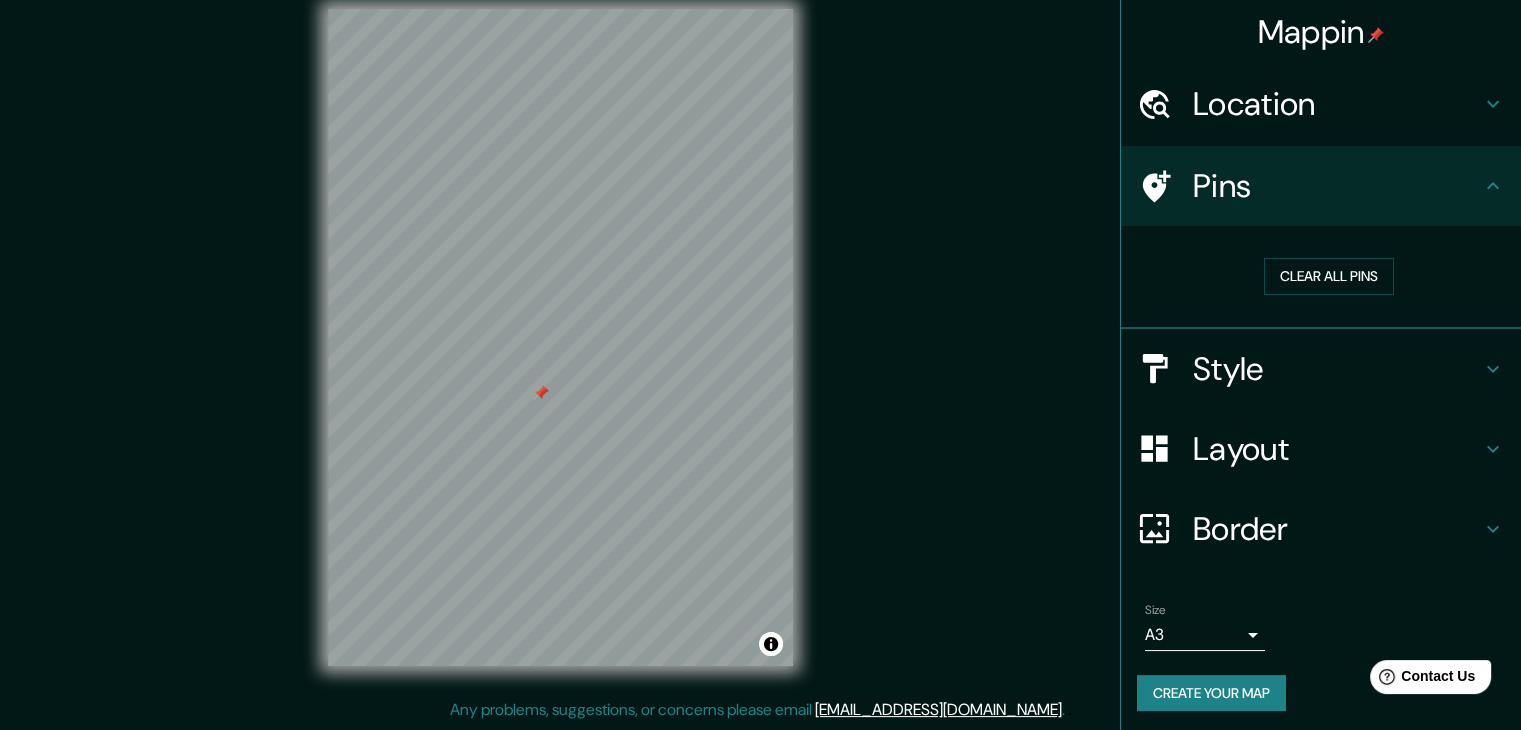 click at bounding box center [541, 393] 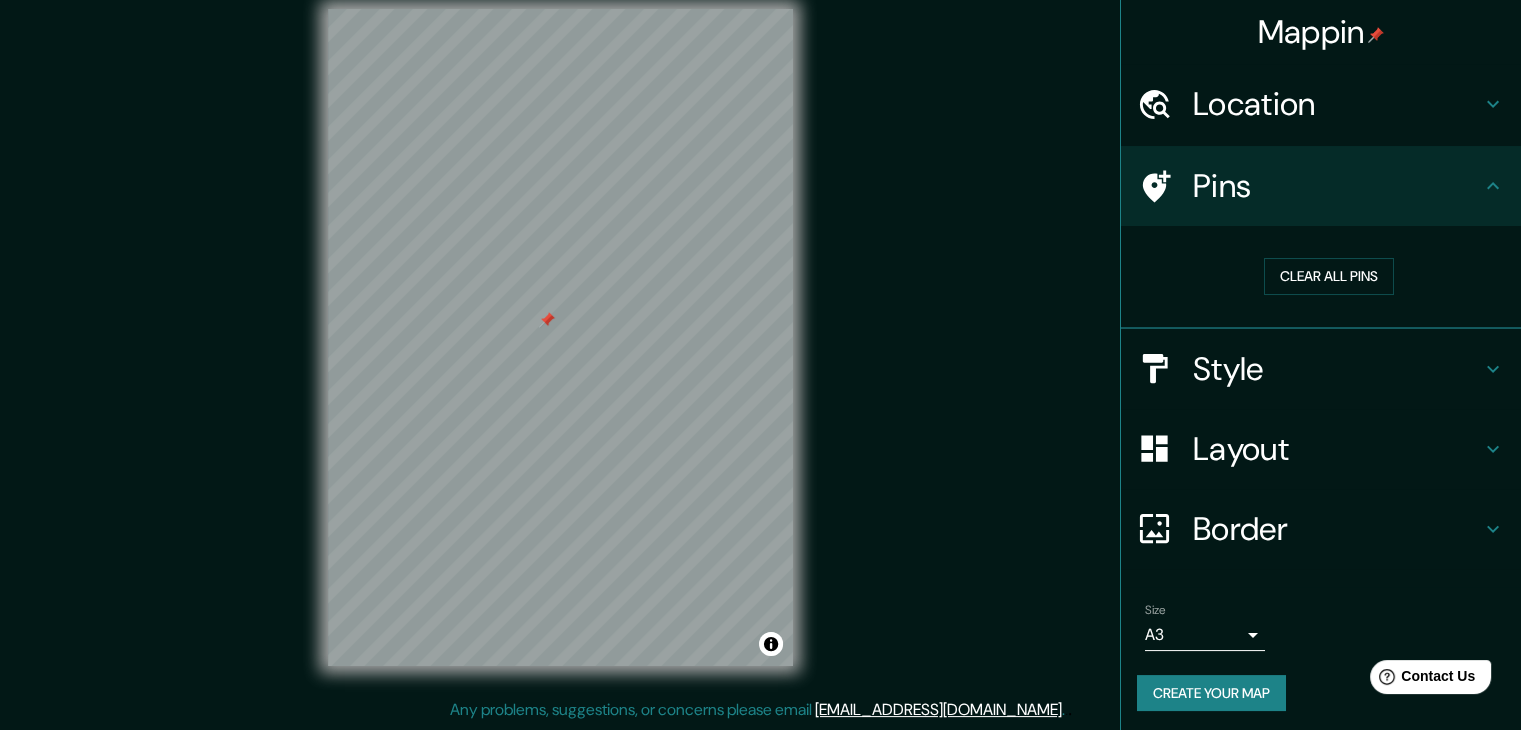 click at bounding box center (547, 320) 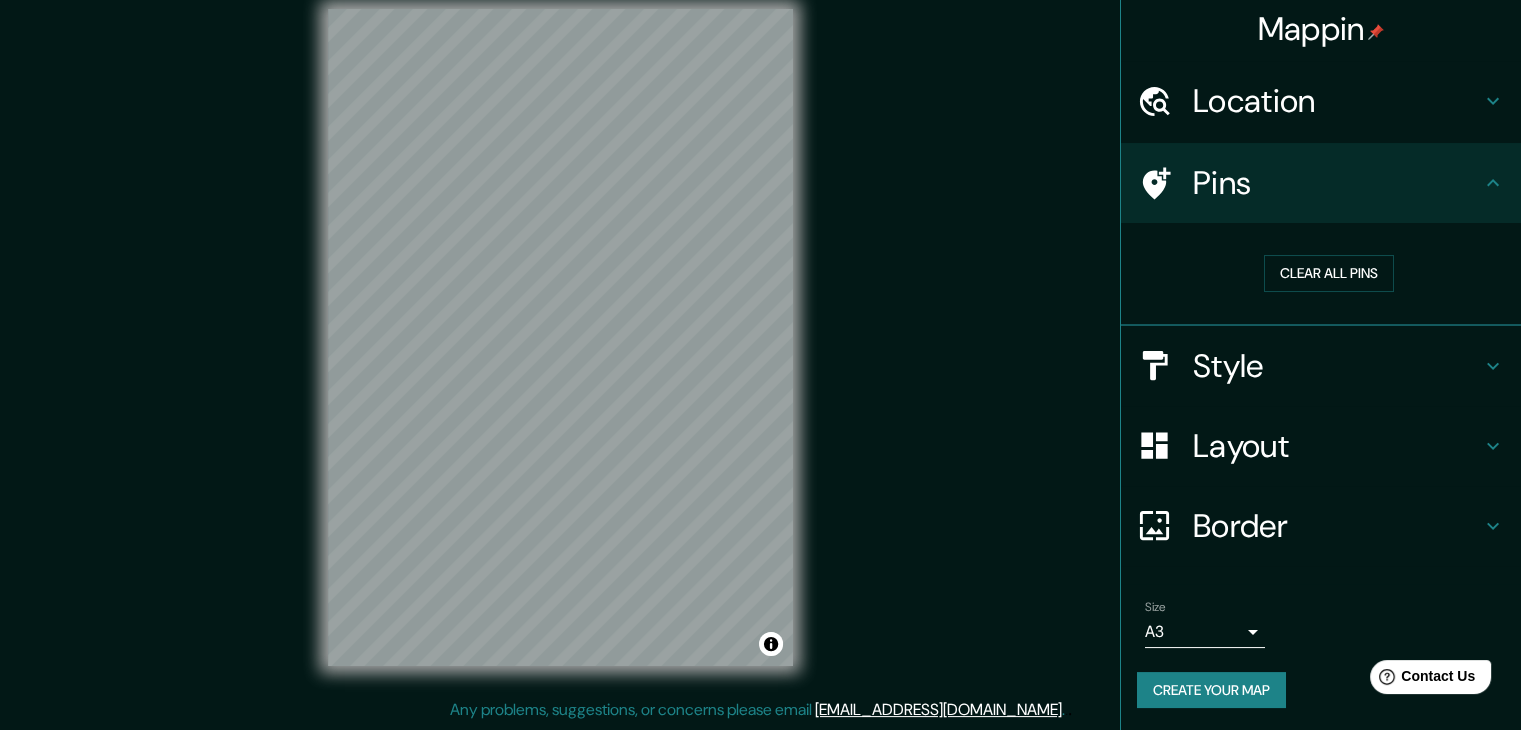 scroll, scrollTop: 4, scrollLeft: 0, axis: vertical 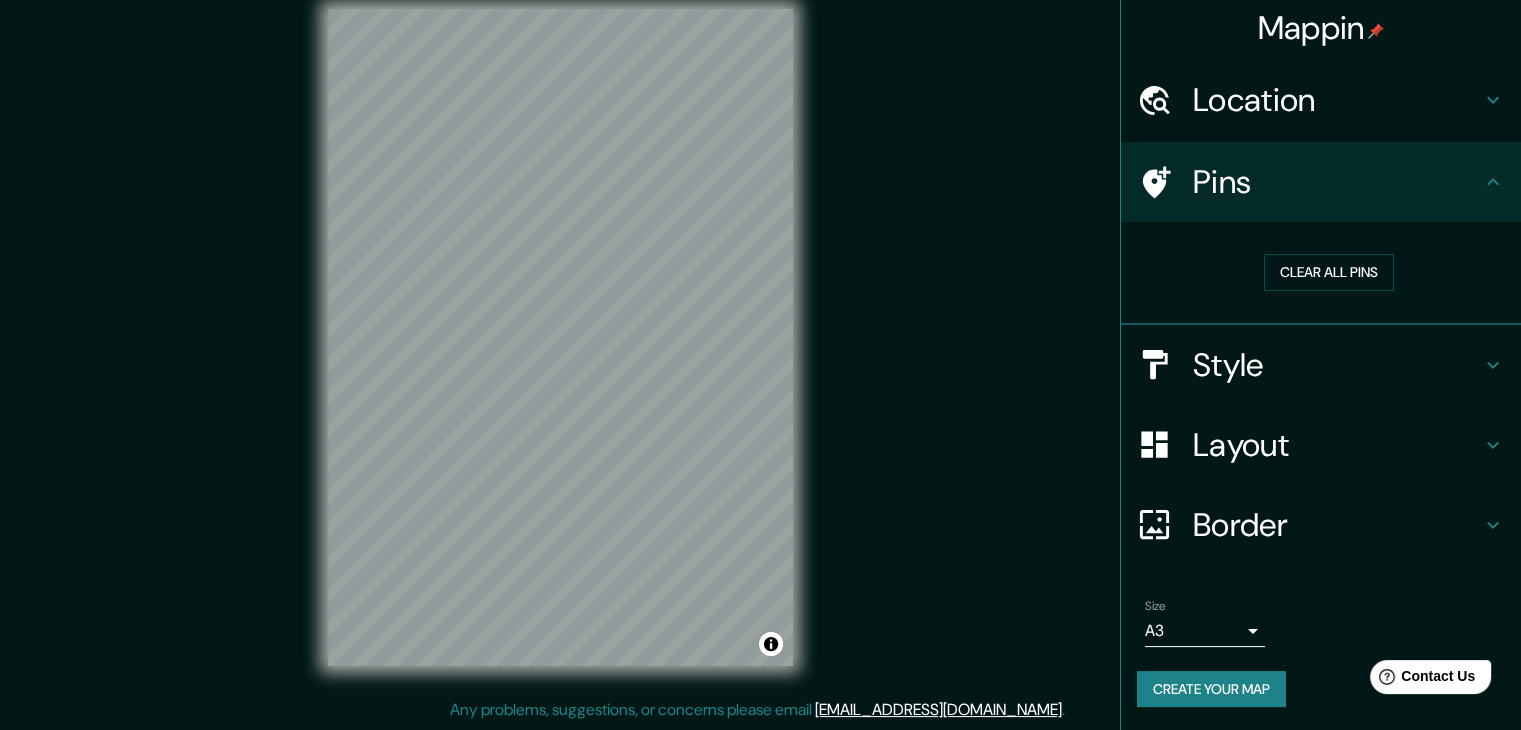 click on "Layout" at bounding box center [1337, 445] 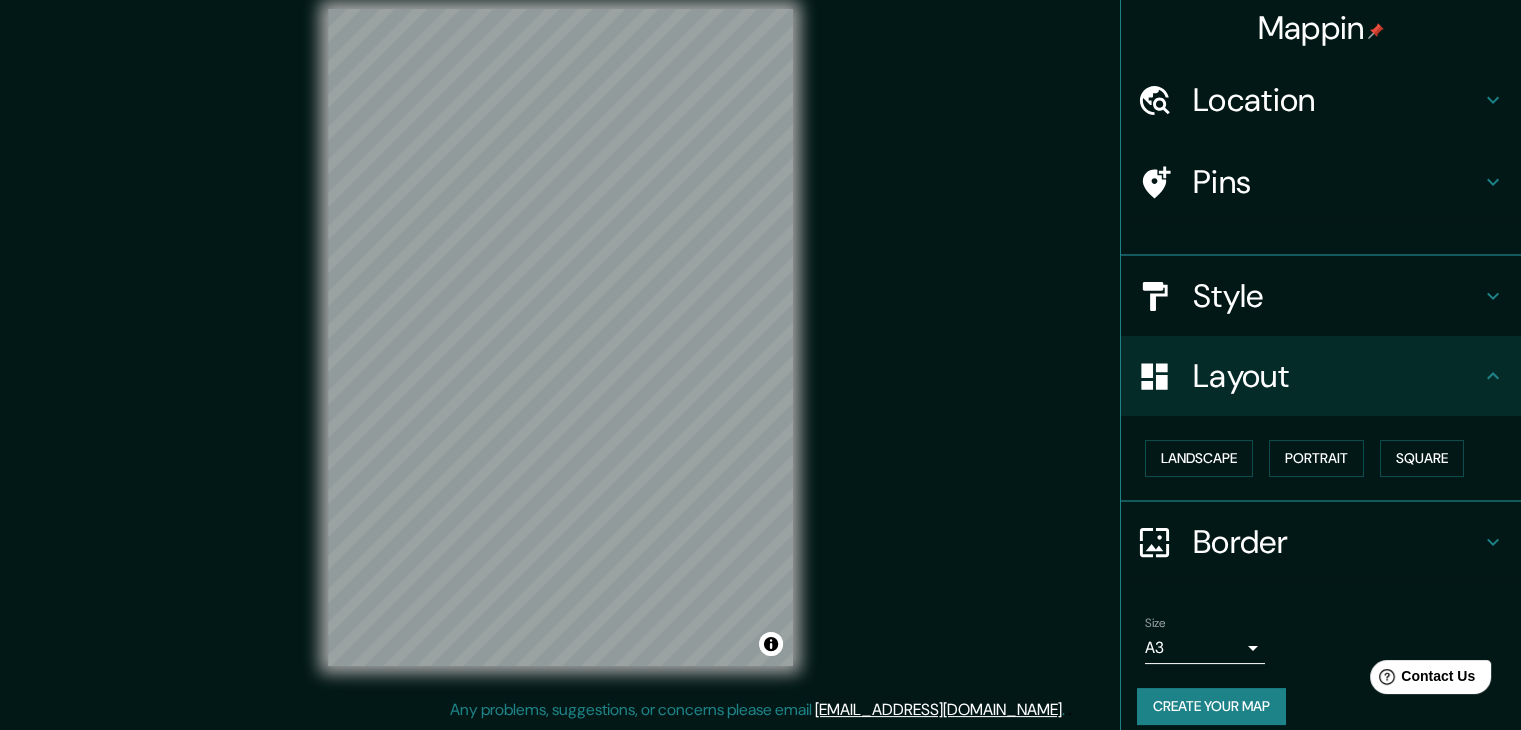 scroll, scrollTop: 0, scrollLeft: 0, axis: both 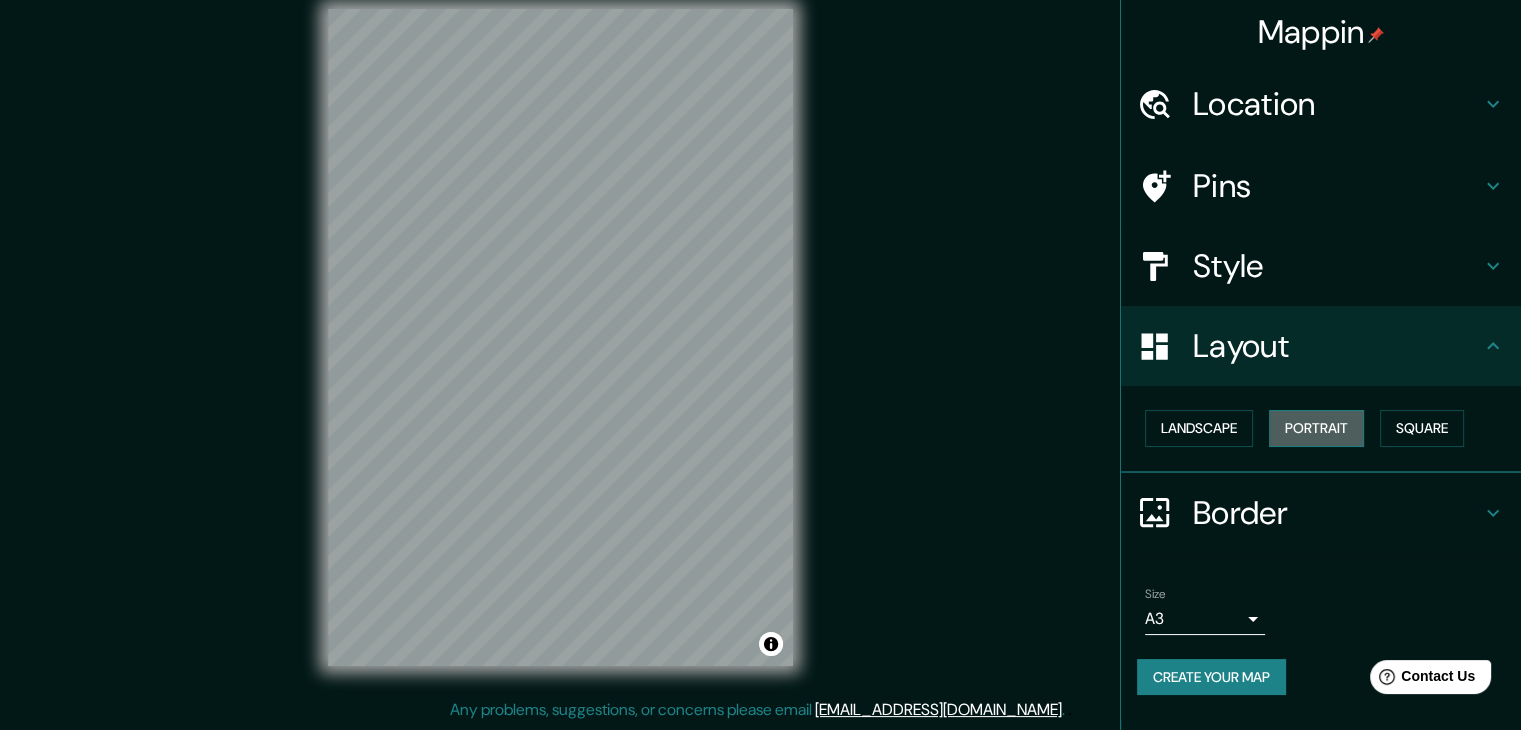 click on "Portrait" at bounding box center (1316, 428) 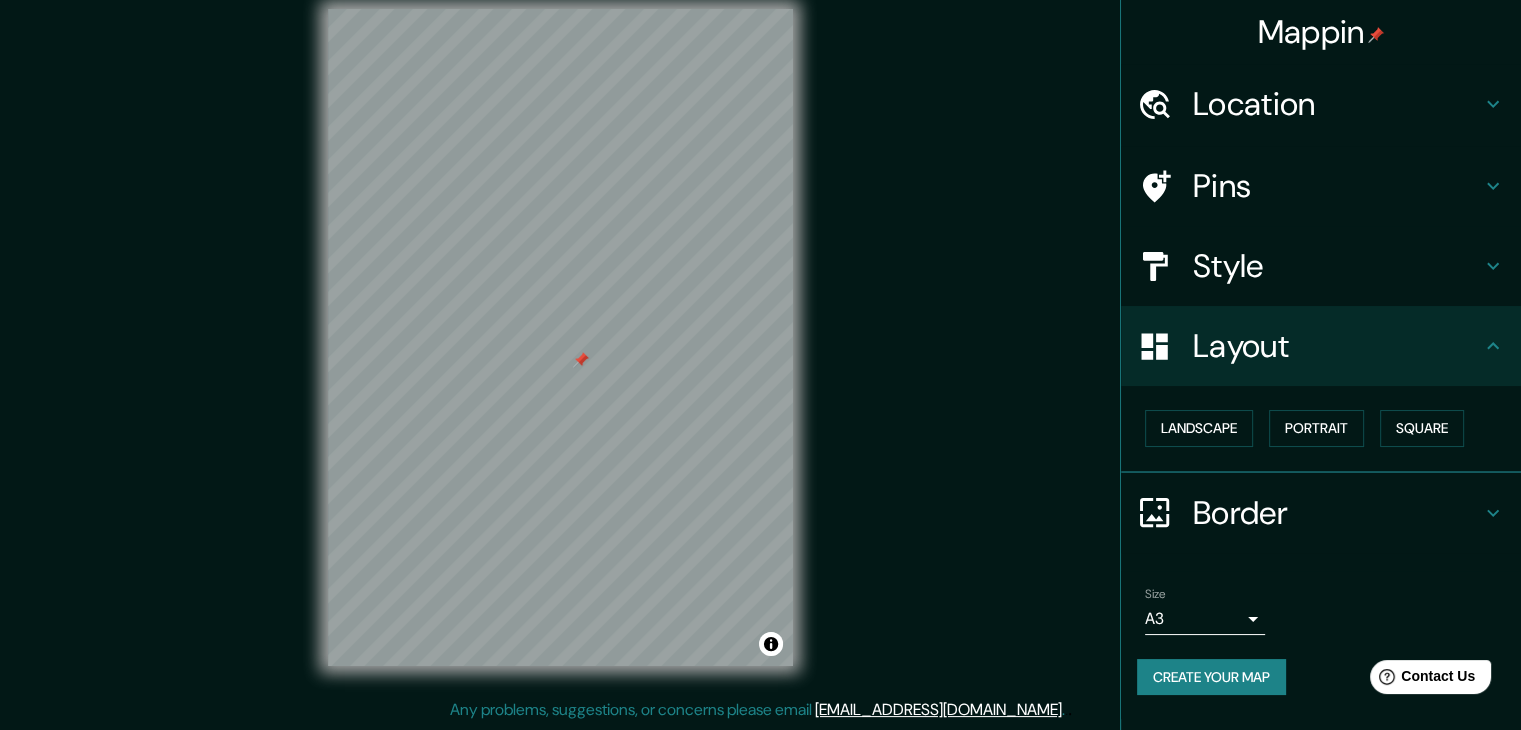click at bounding box center (581, 360) 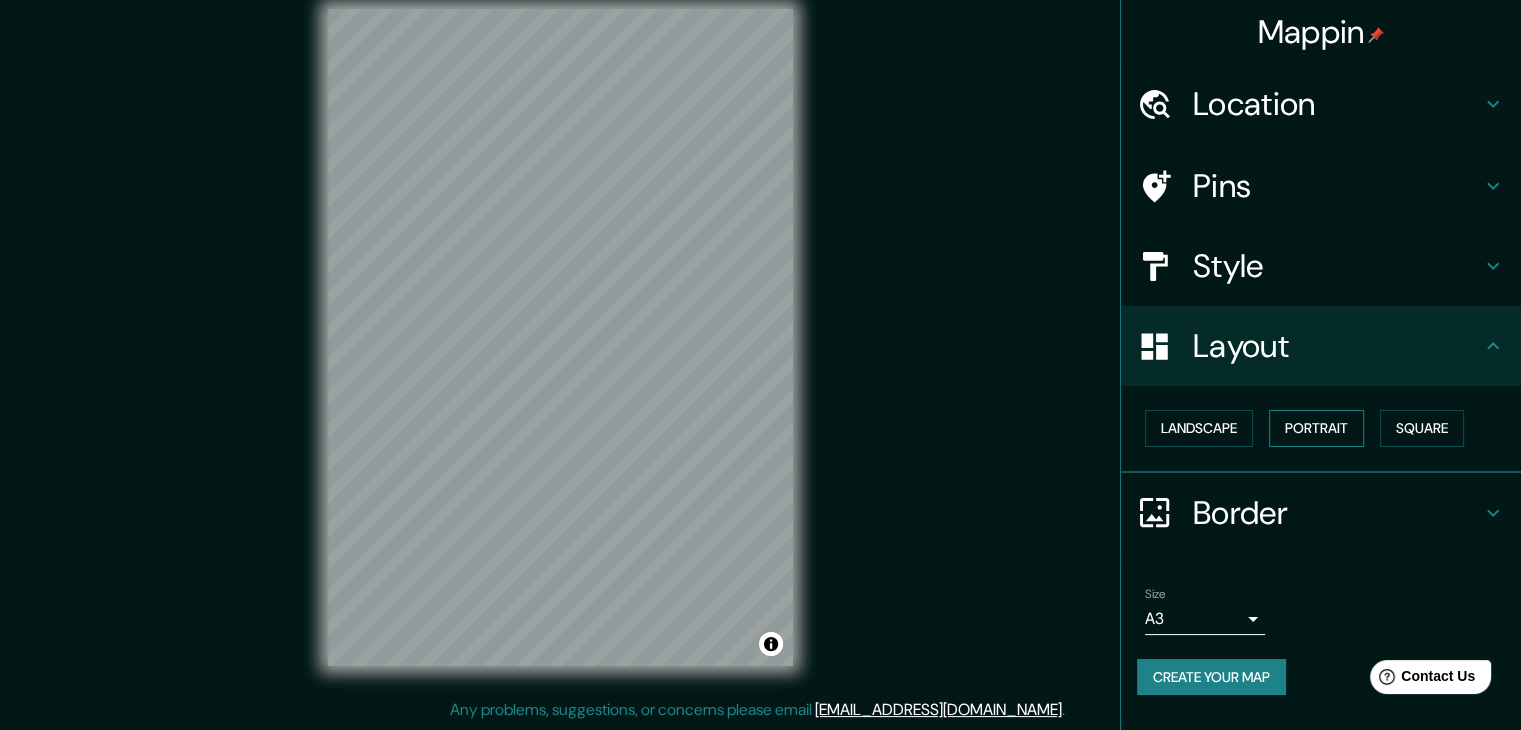 click on "Portrait" at bounding box center [1316, 428] 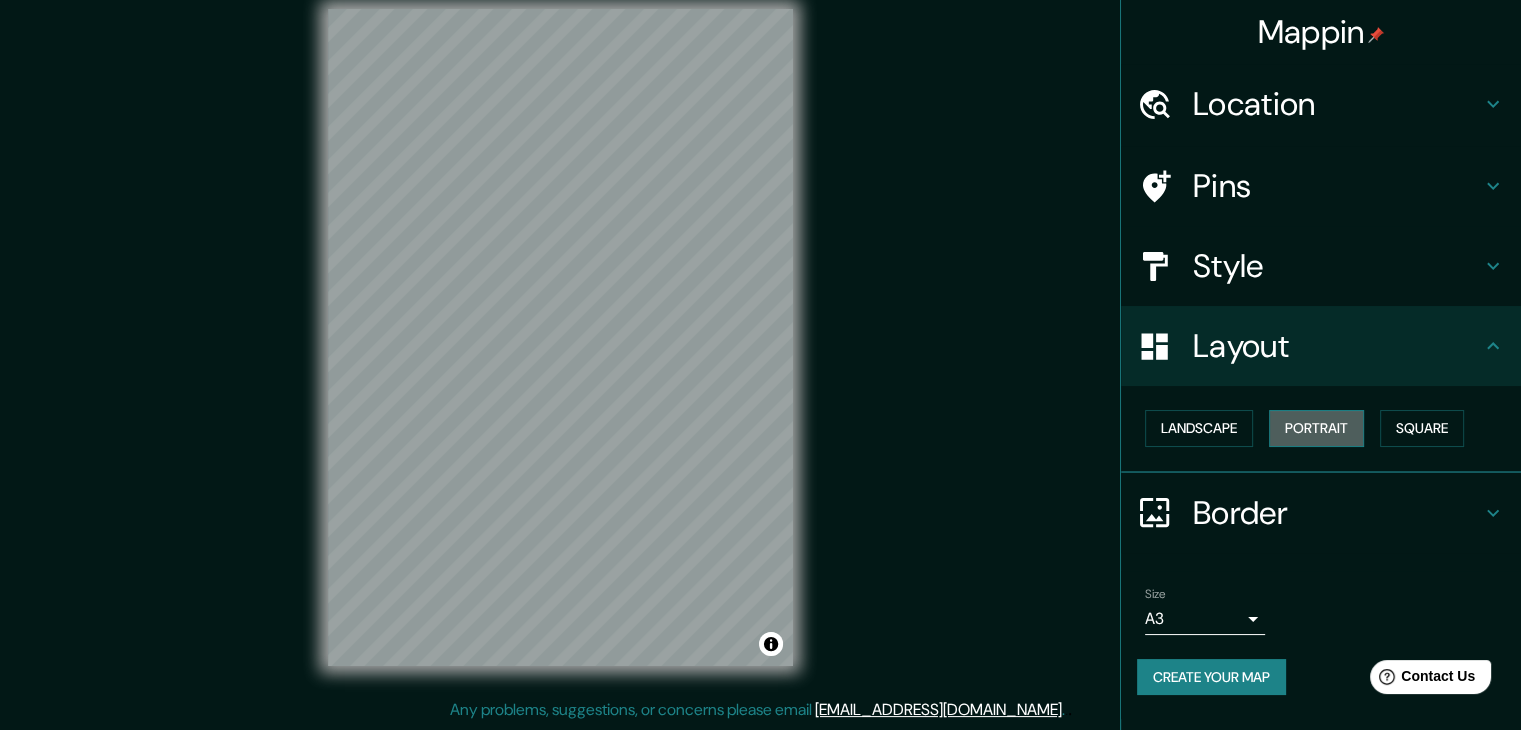 click on "Portrait" at bounding box center (1316, 428) 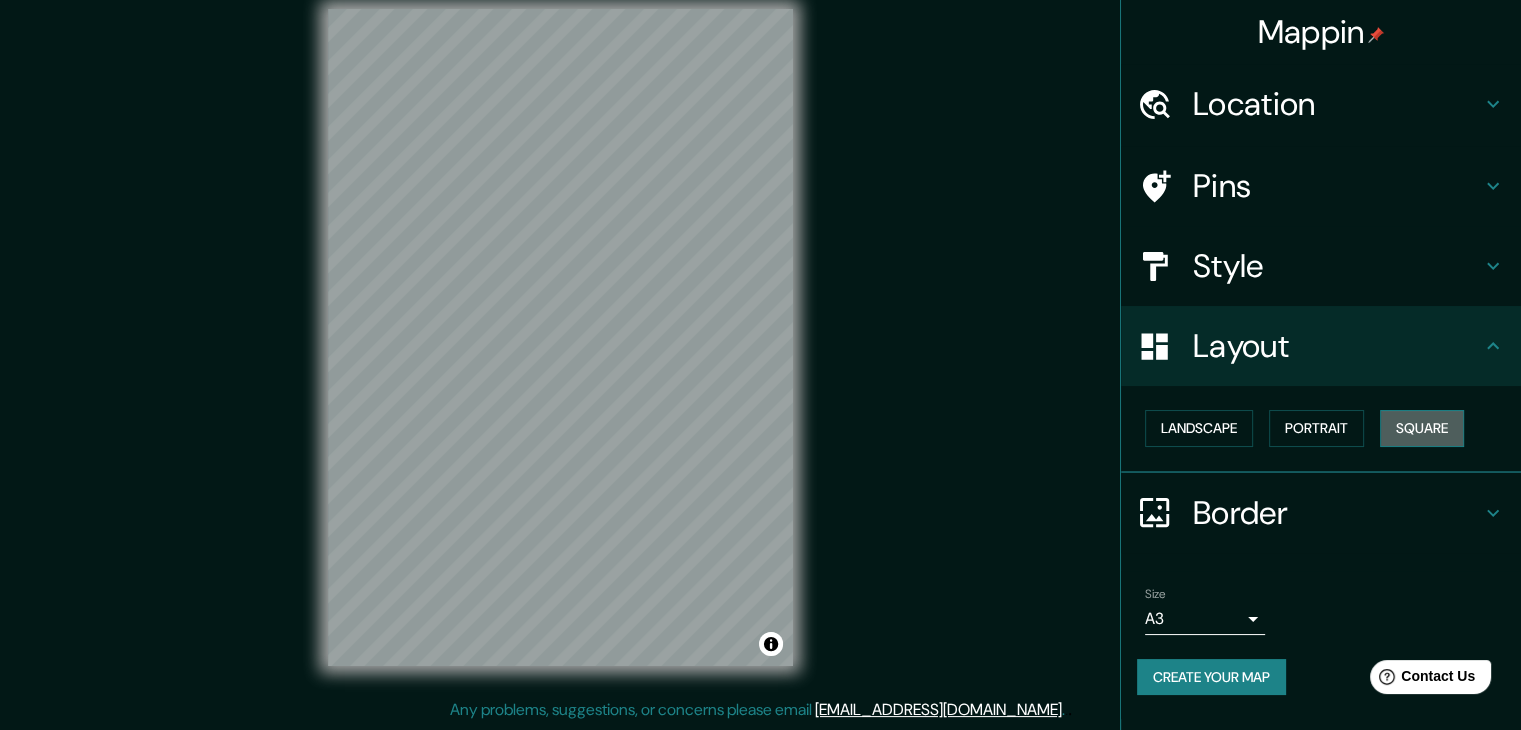 click on "Square" at bounding box center (1422, 428) 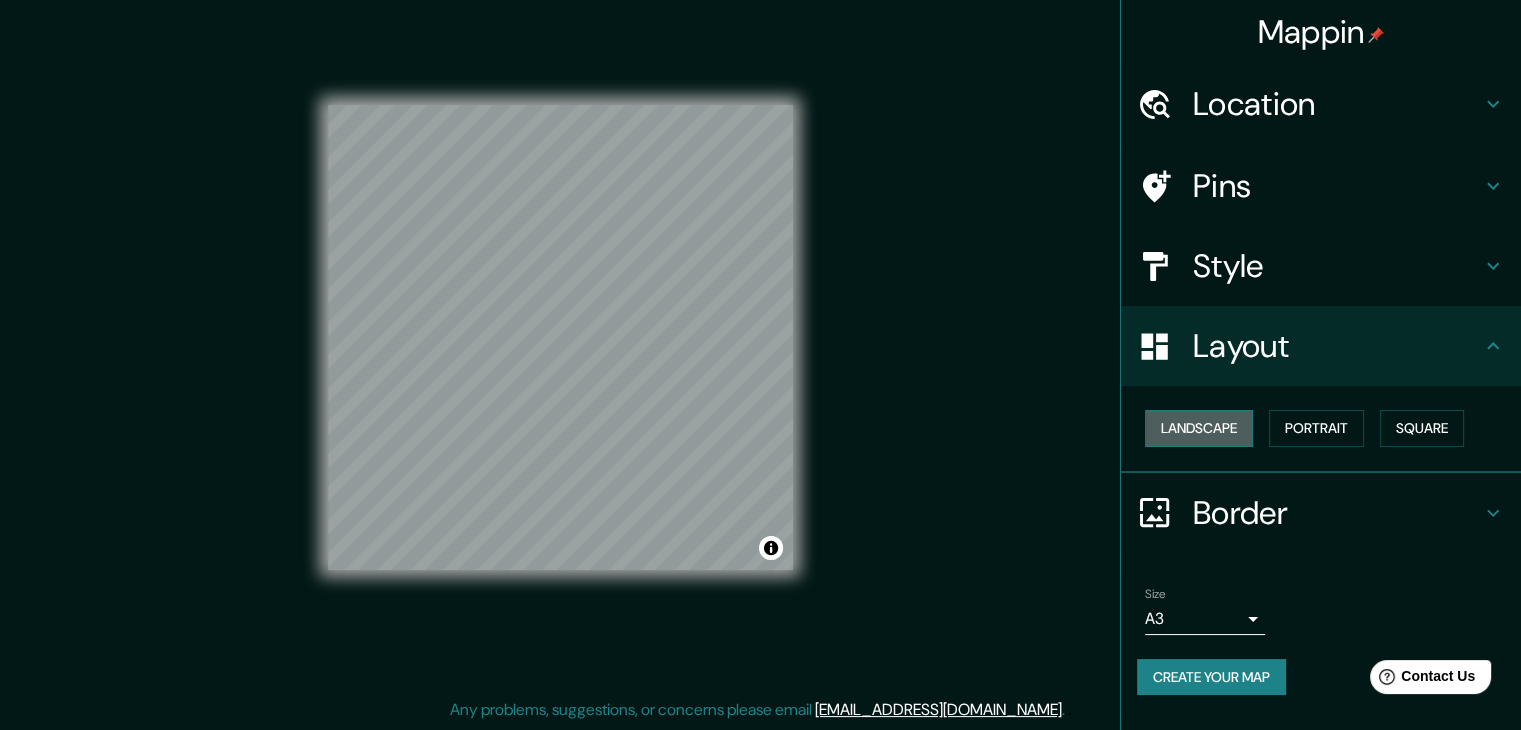 click on "Landscape" at bounding box center (1199, 428) 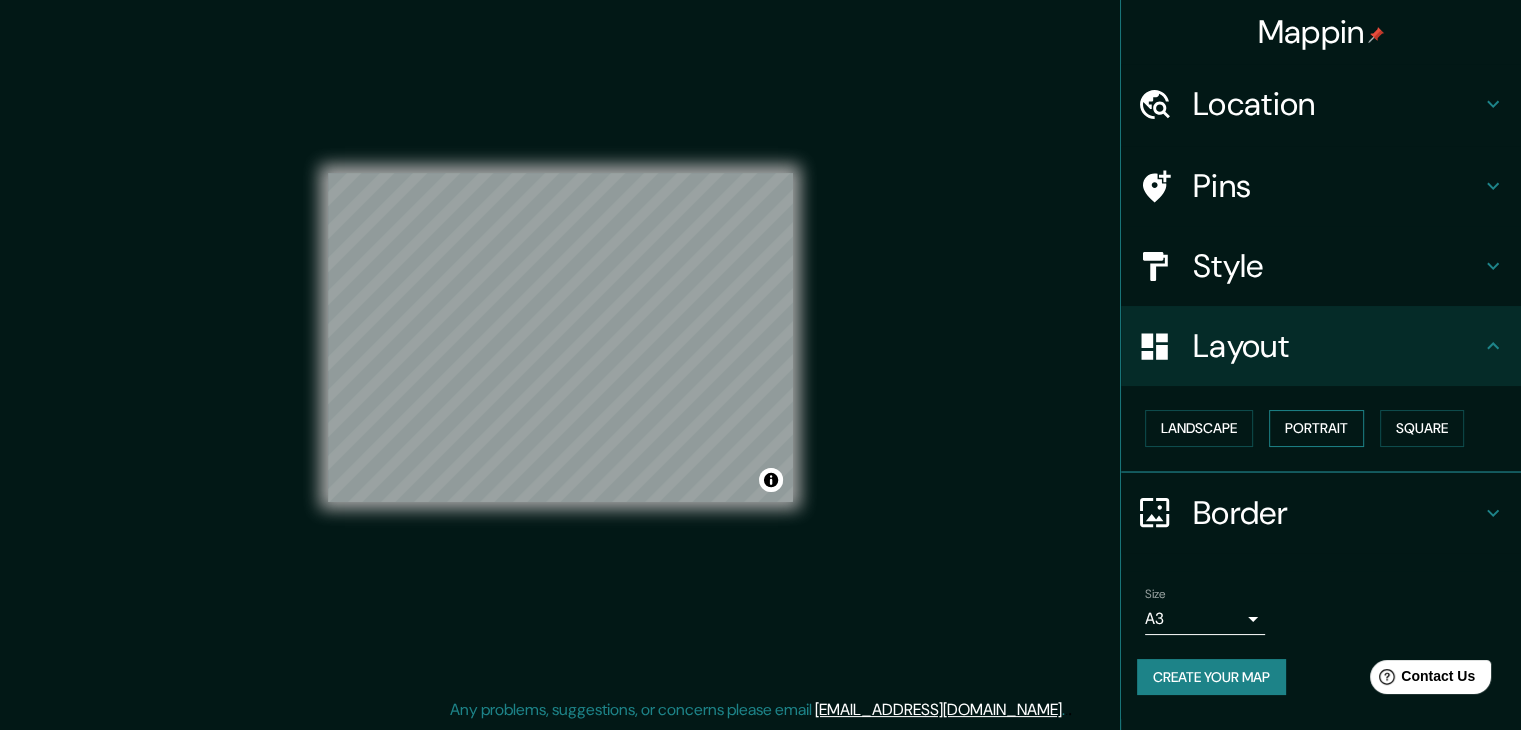 click on "Portrait" at bounding box center (1316, 428) 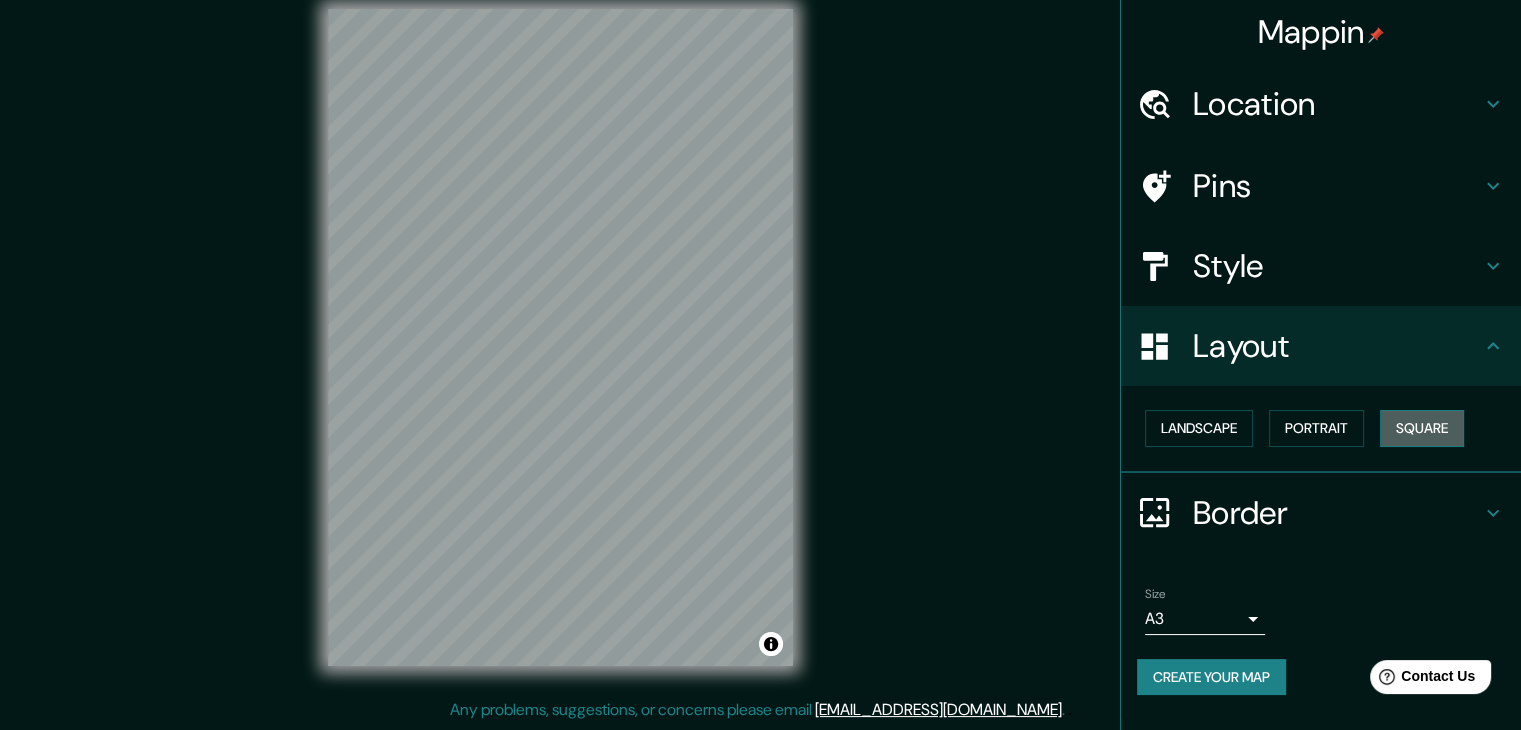 click on "Square" at bounding box center (1422, 428) 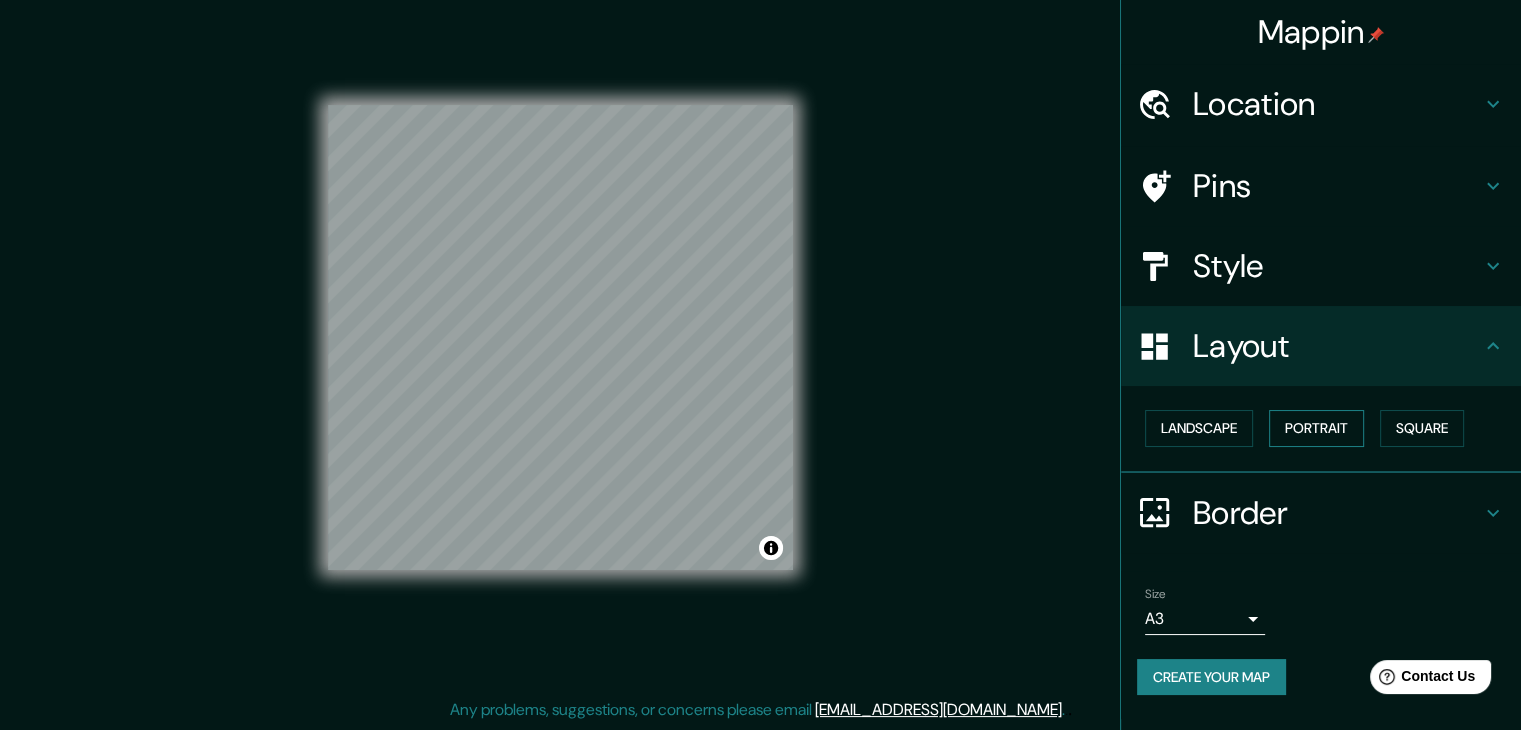 click on "Portrait" at bounding box center [1316, 428] 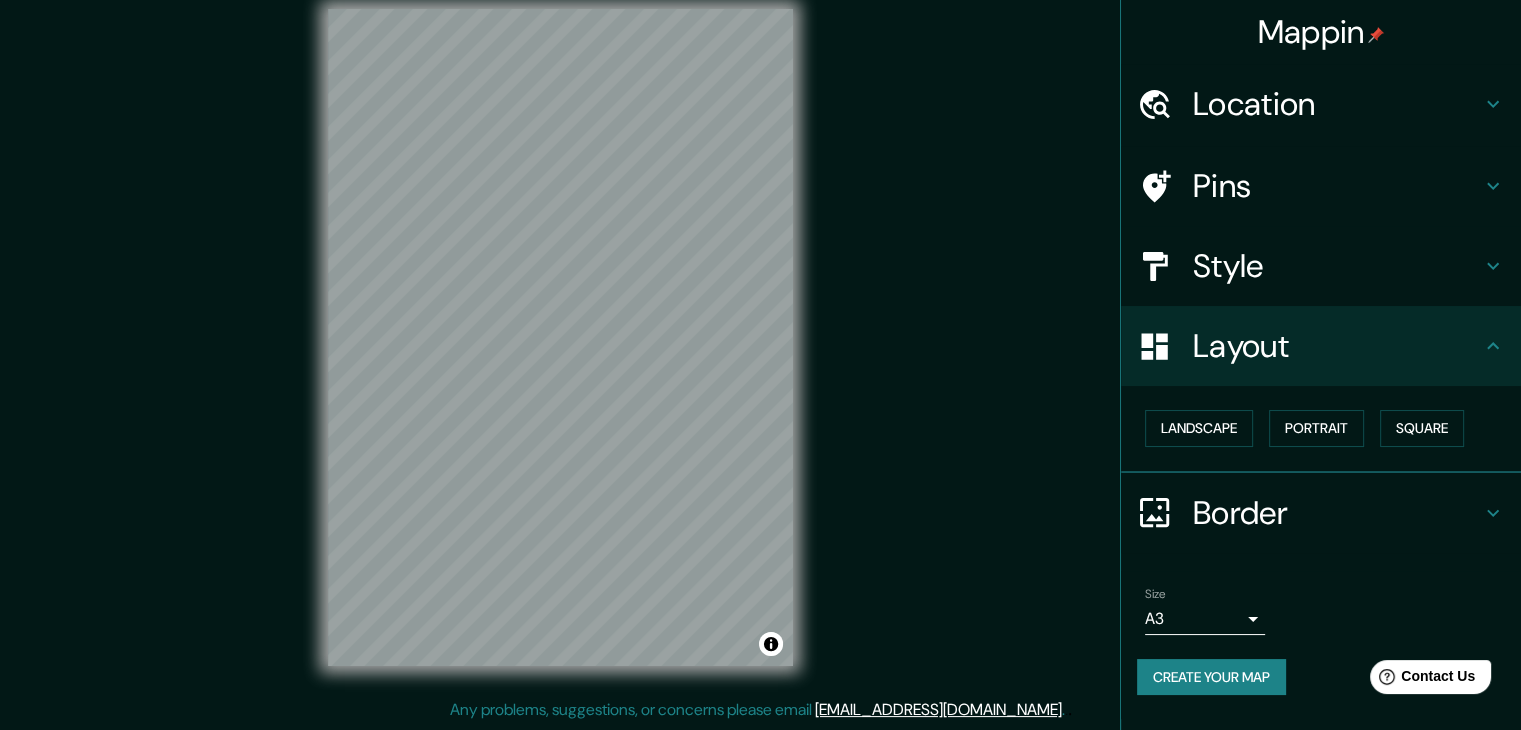 click on "Style" at bounding box center (1321, 266) 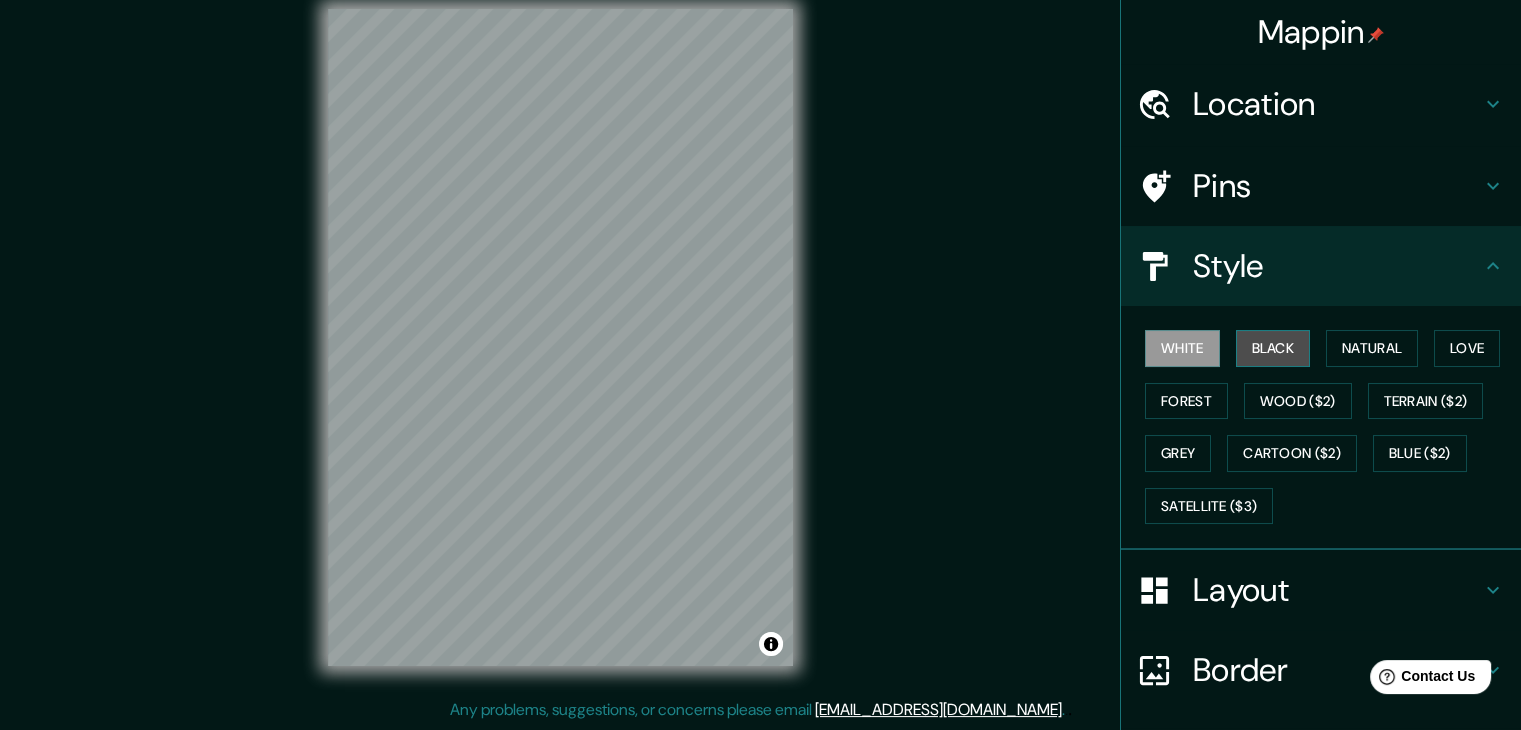 click on "Black" at bounding box center (1273, 348) 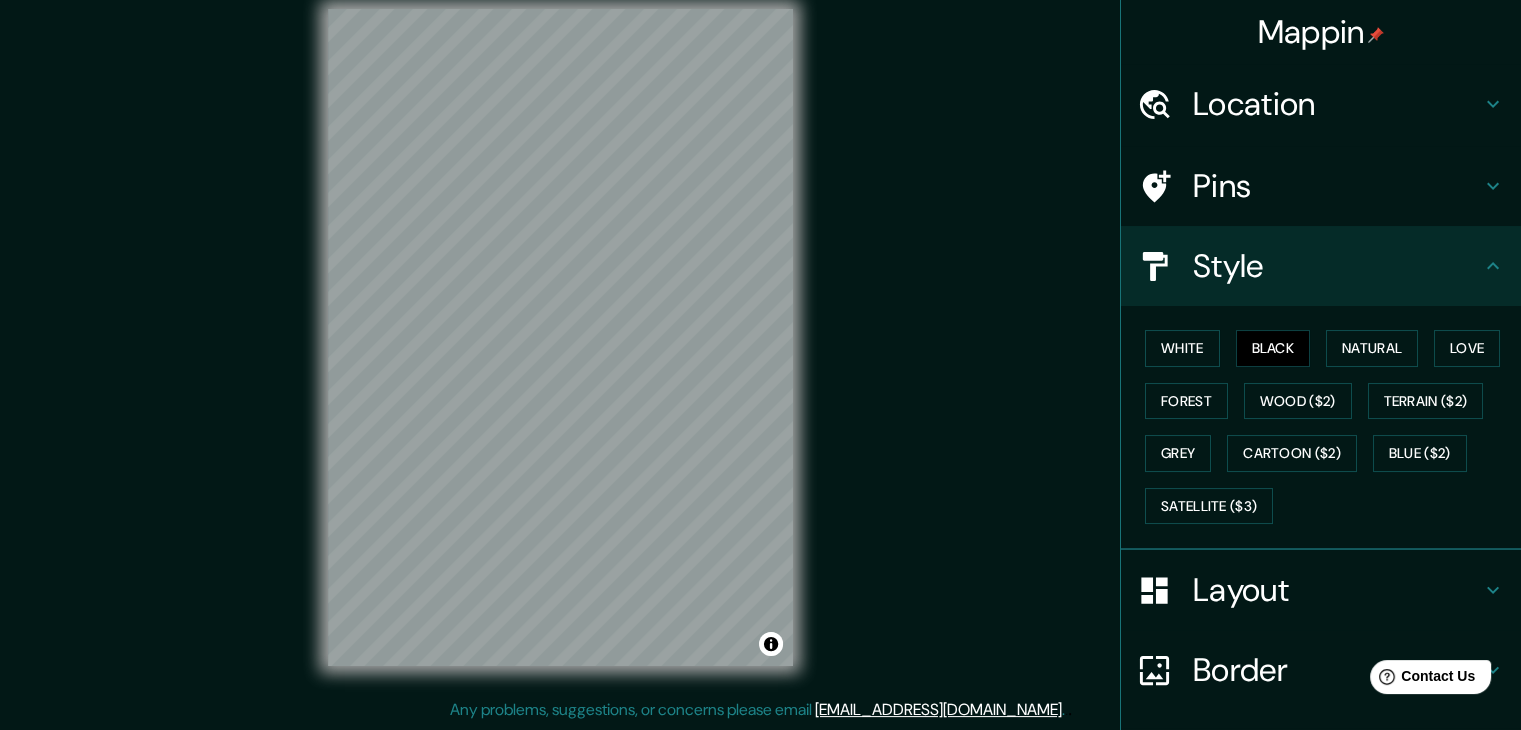 click on "White Black Natural Love Forest Wood ($2) Terrain ($2) Grey Cartoon ($2) Blue ($2) Satellite ($3)" at bounding box center [1329, 427] 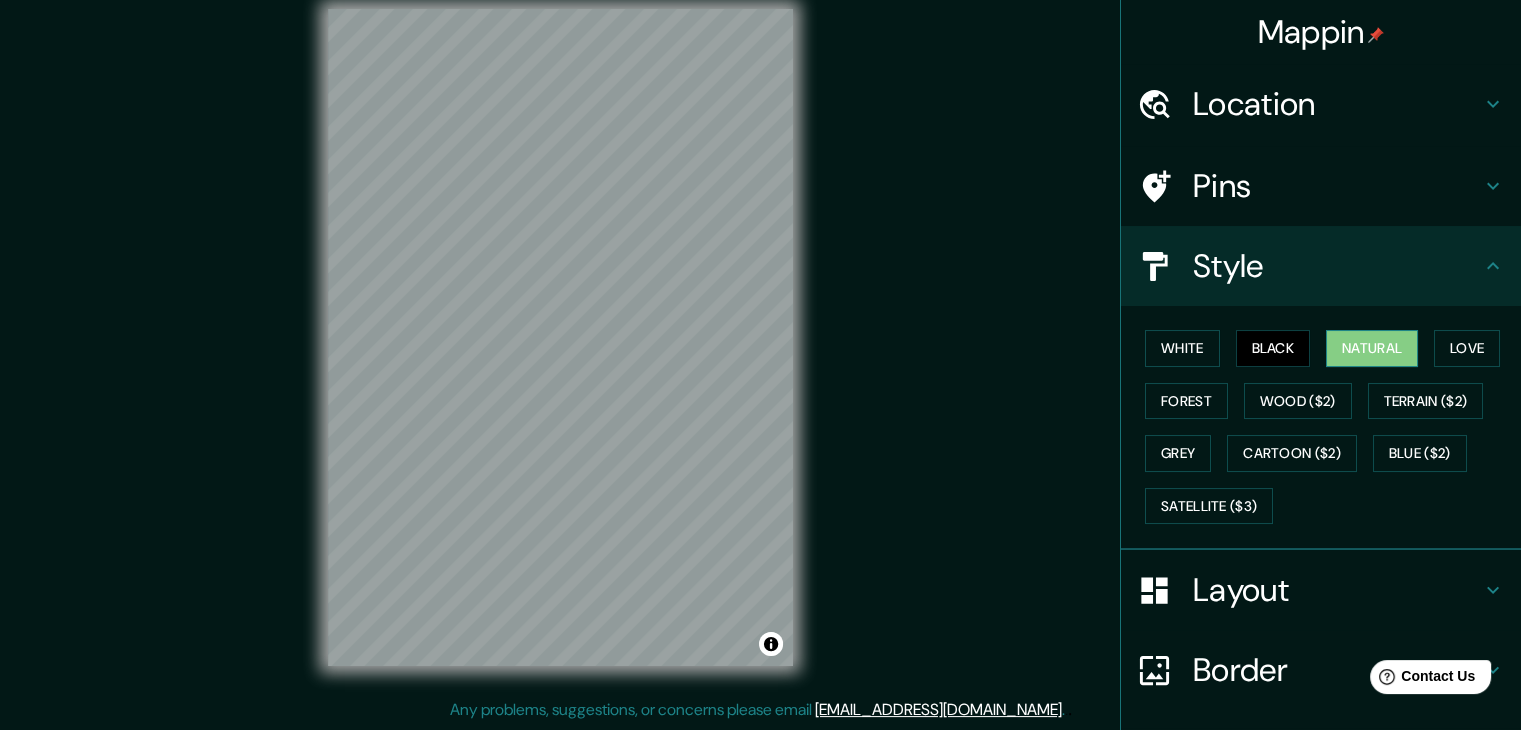 click on "Natural" at bounding box center [1372, 348] 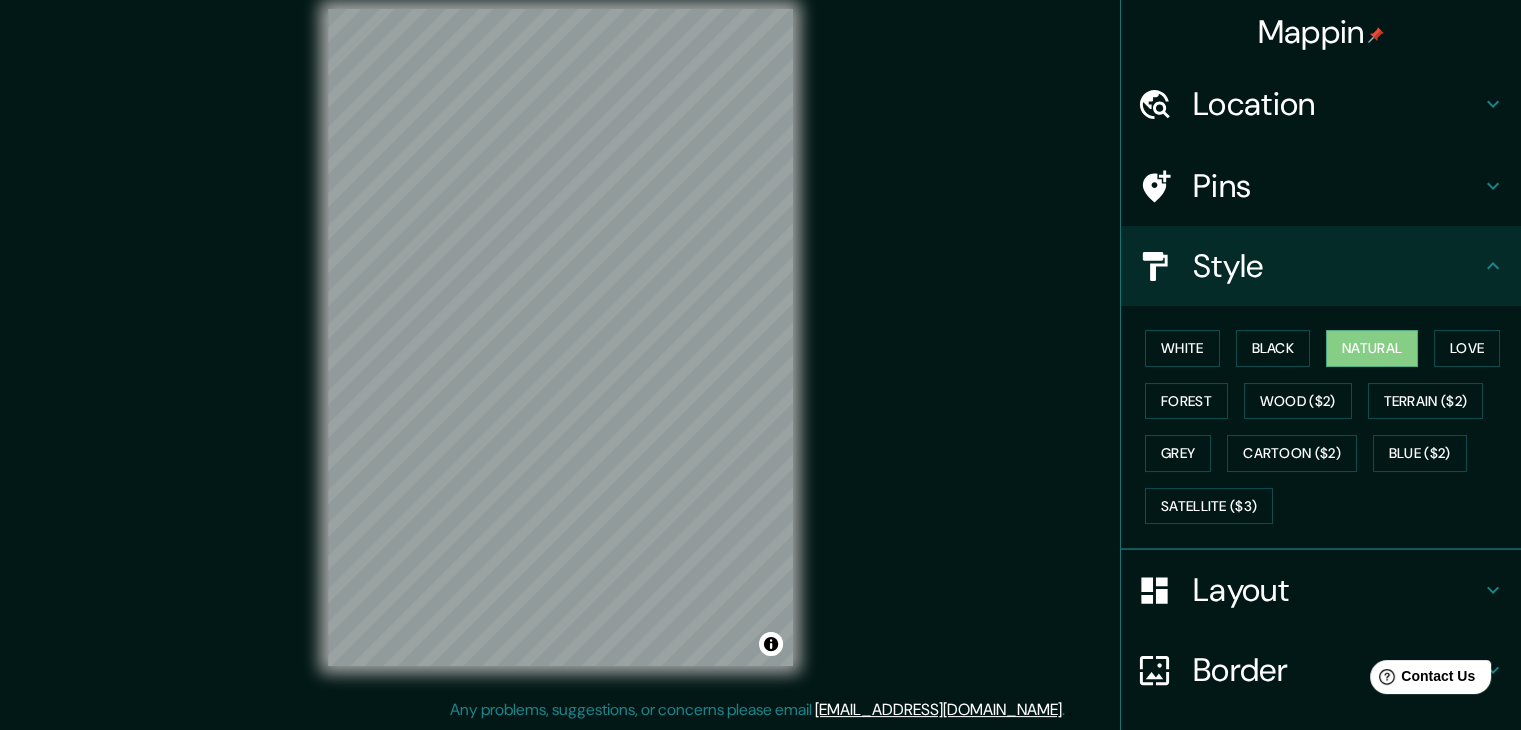 click on "White Black Natural Love Forest Wood ($2) Terrain ($2) Grey Cartoon ($2) Blue ($2) Satellite ($3)" at bounding box center [1329, 427] 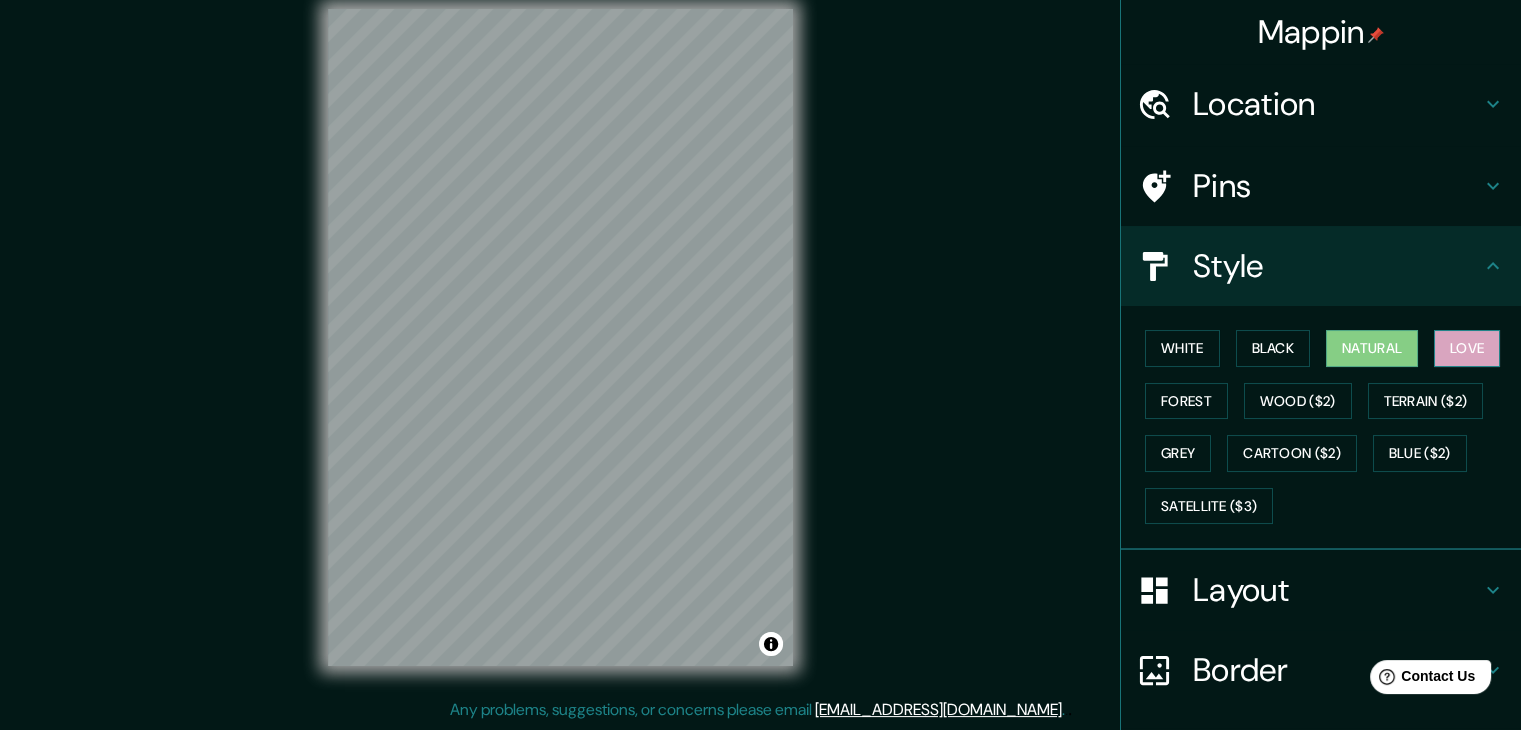 click on "Love" at bounding box center [1467, 348] 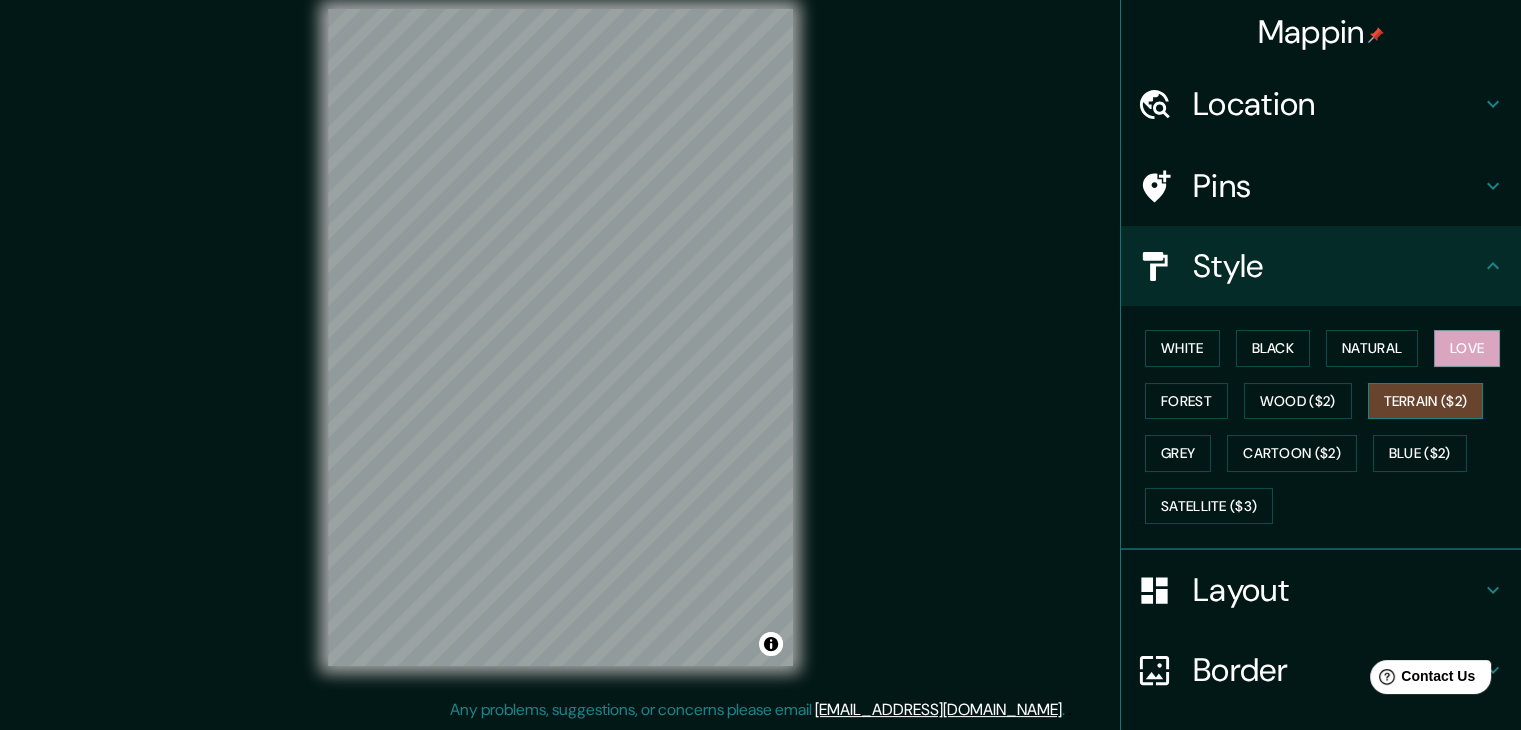 click on "White Black Natural Love Forest Wood ($2) Terrain ($2) Grey Cartoon ($2) Blue ($2) Satellite ($3)" at bounding box center (1329, 427) 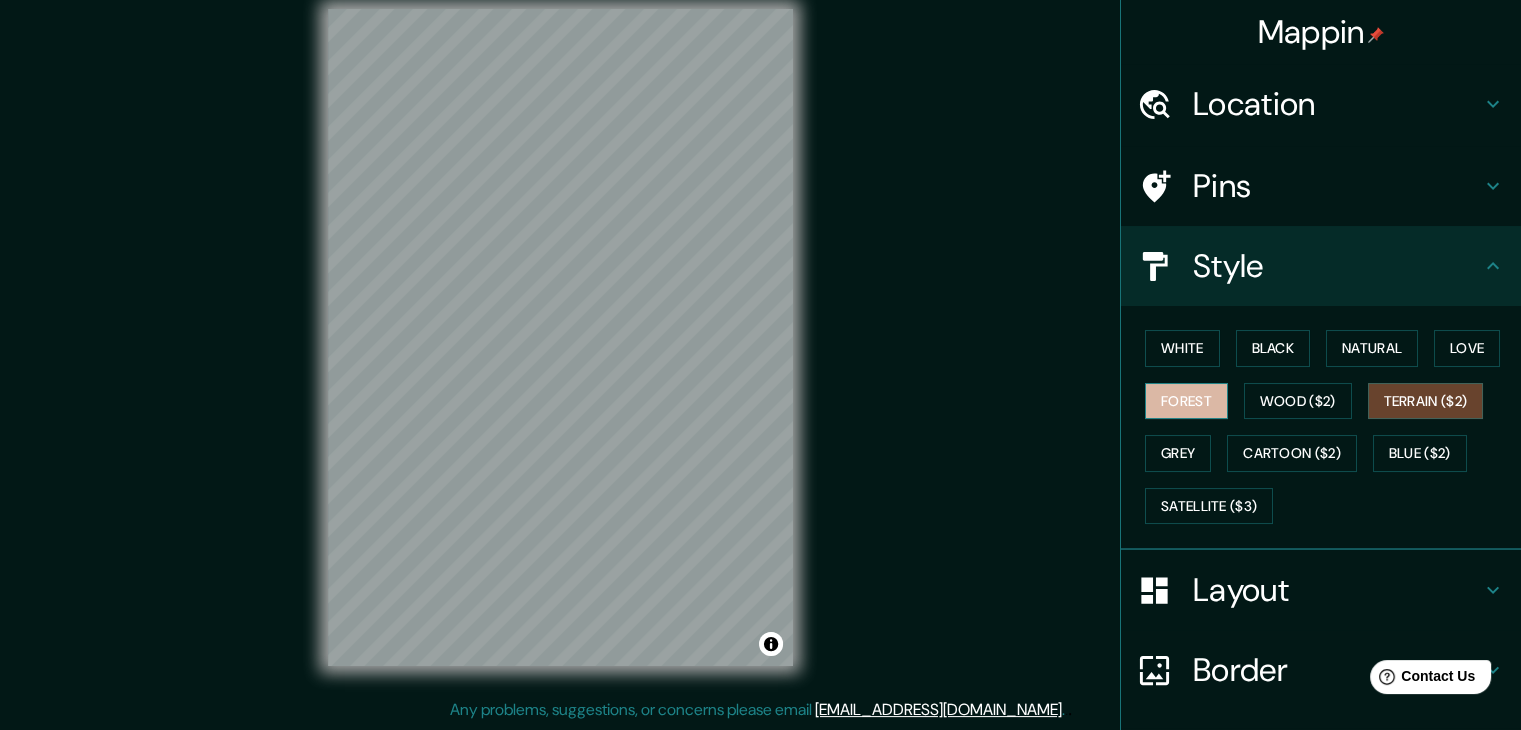 click on "Forest" at bounding box center [1186, 401] 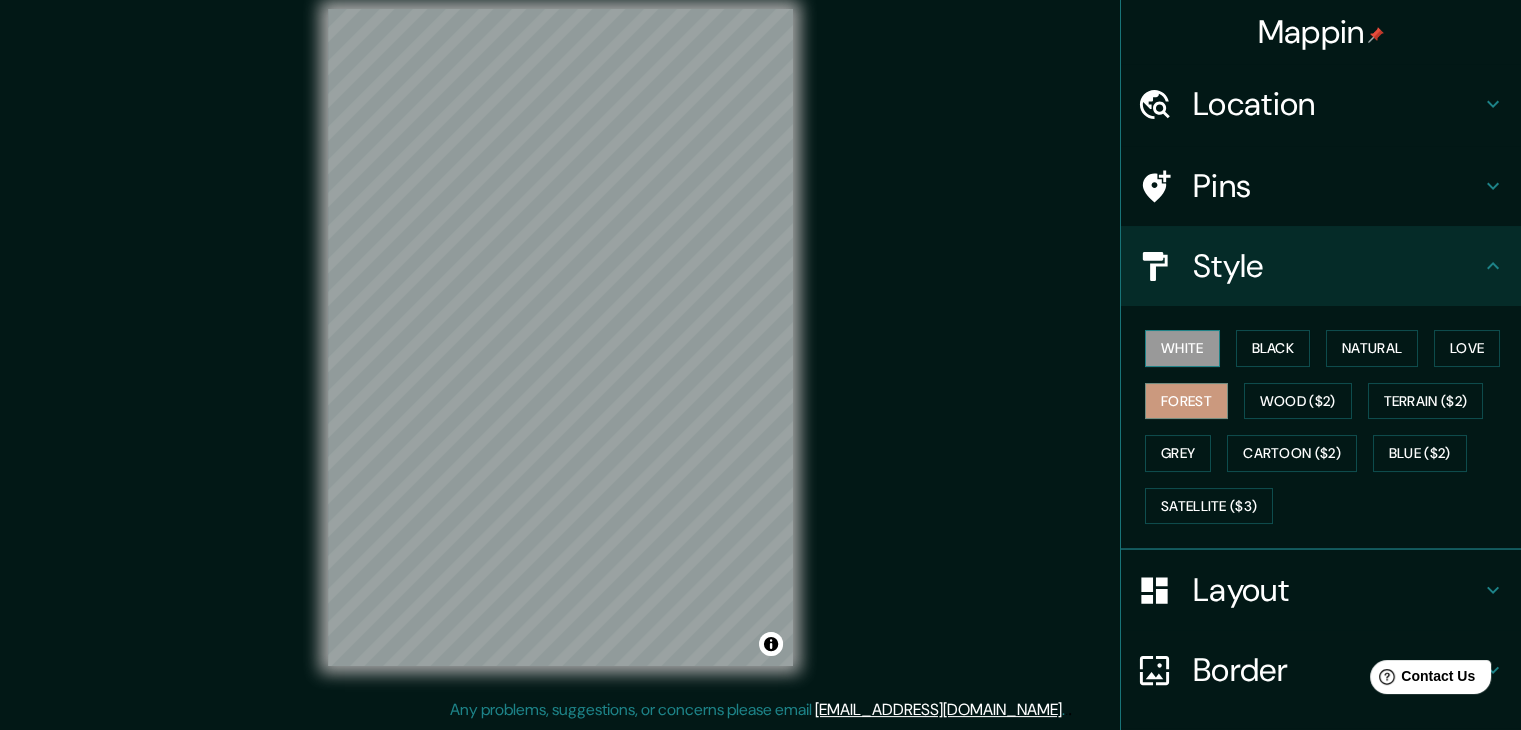 click on "White" at bounding box center [1182, 348] 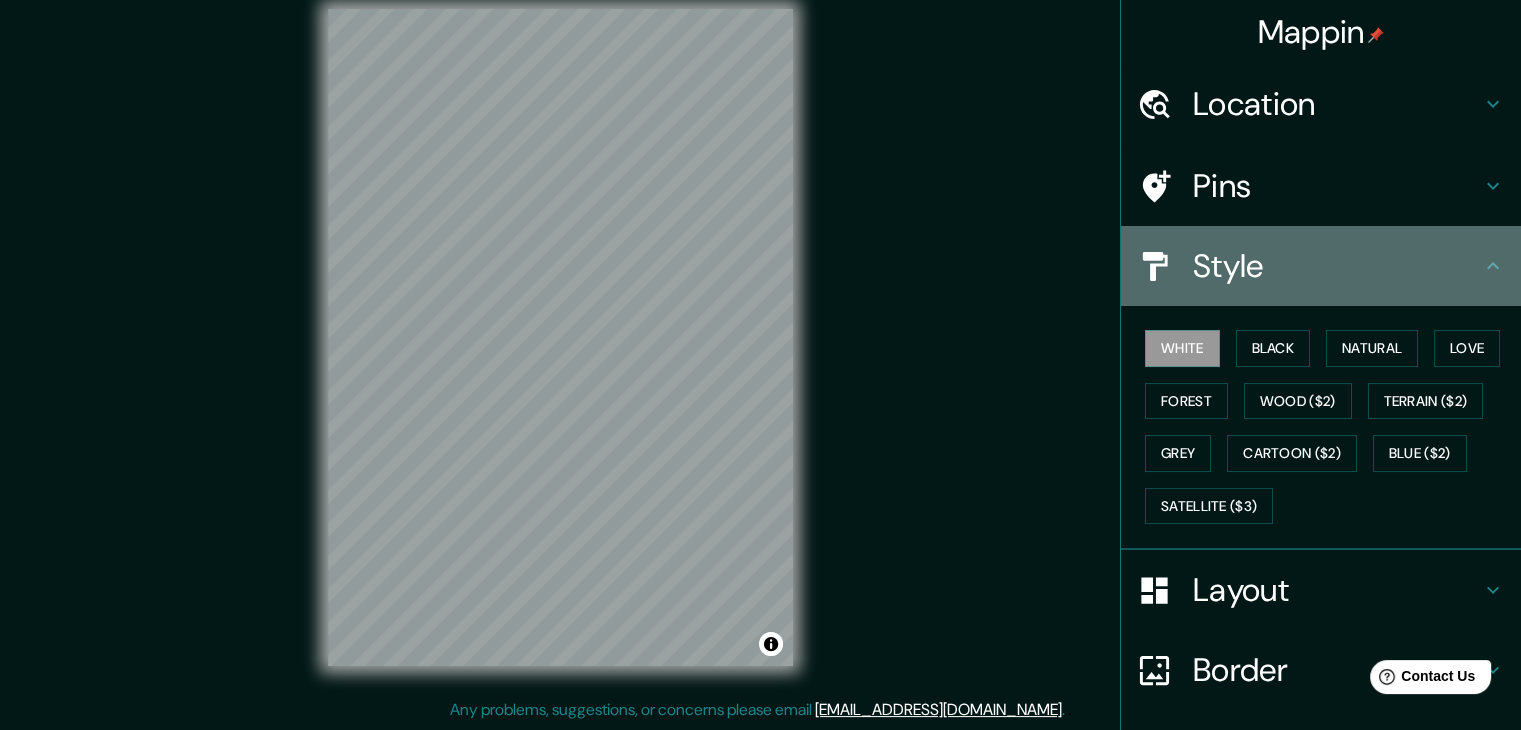 click on "Style" at bounding box center (1337, 266) 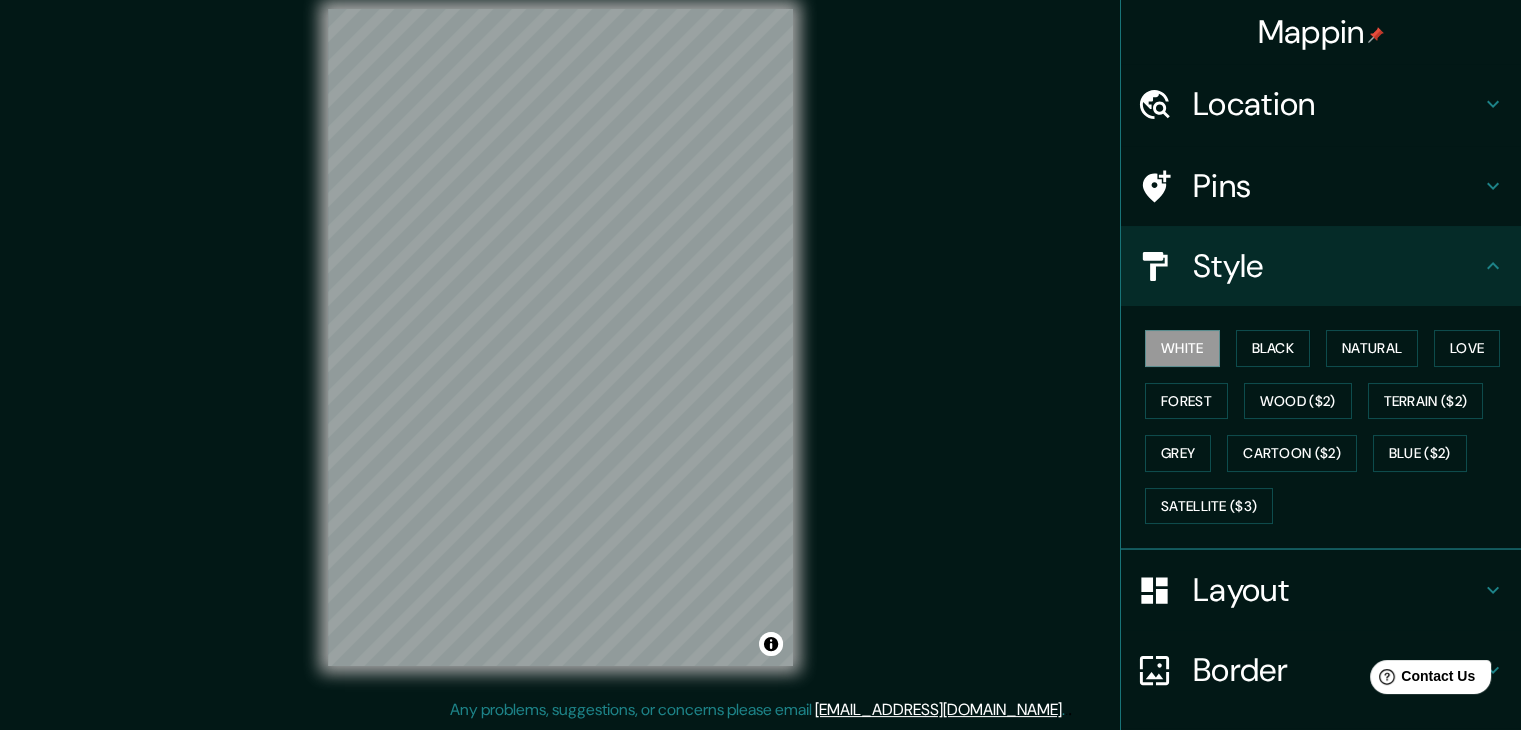 click on "Location" at bounding box center [1337, 104] 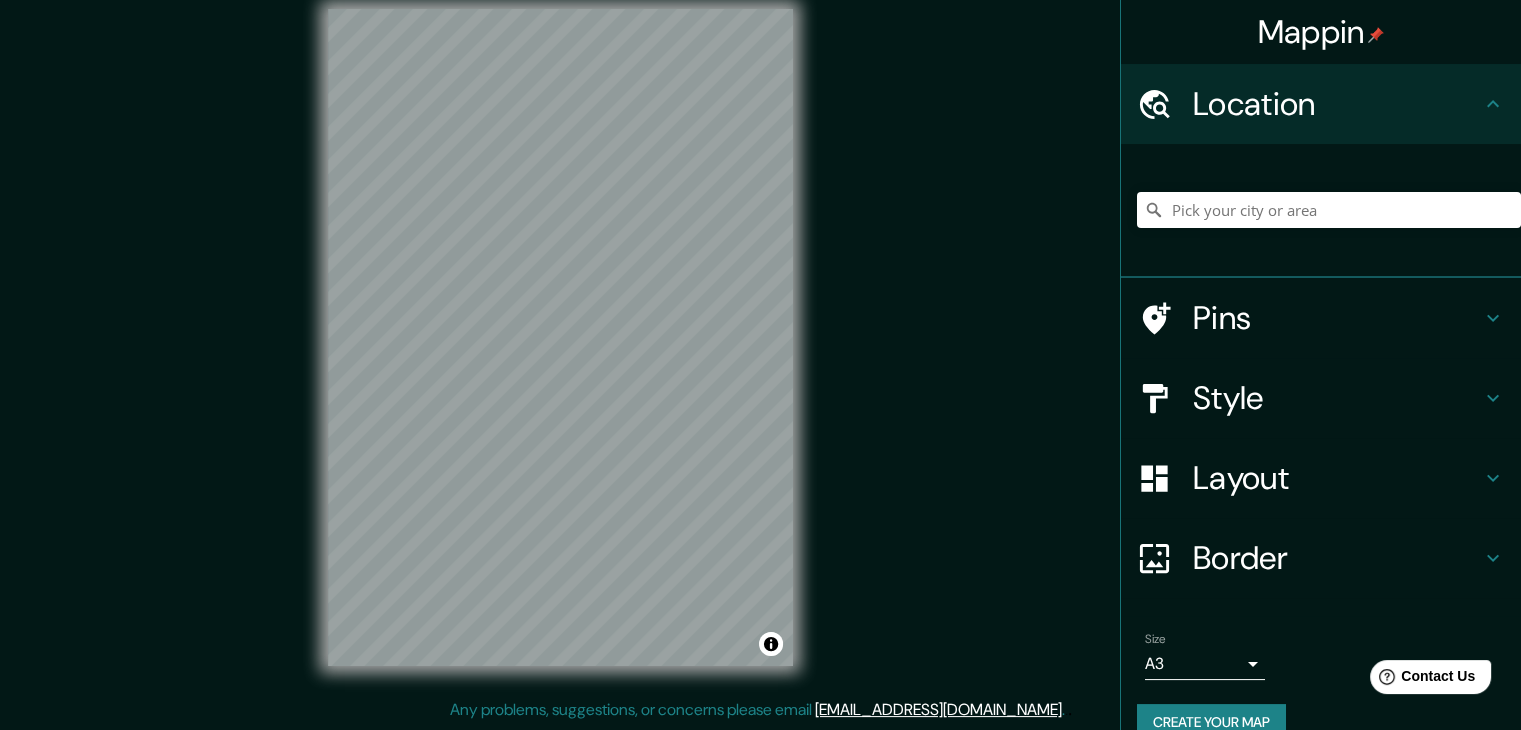 click on "Location" at bounding box center [1337, 104] 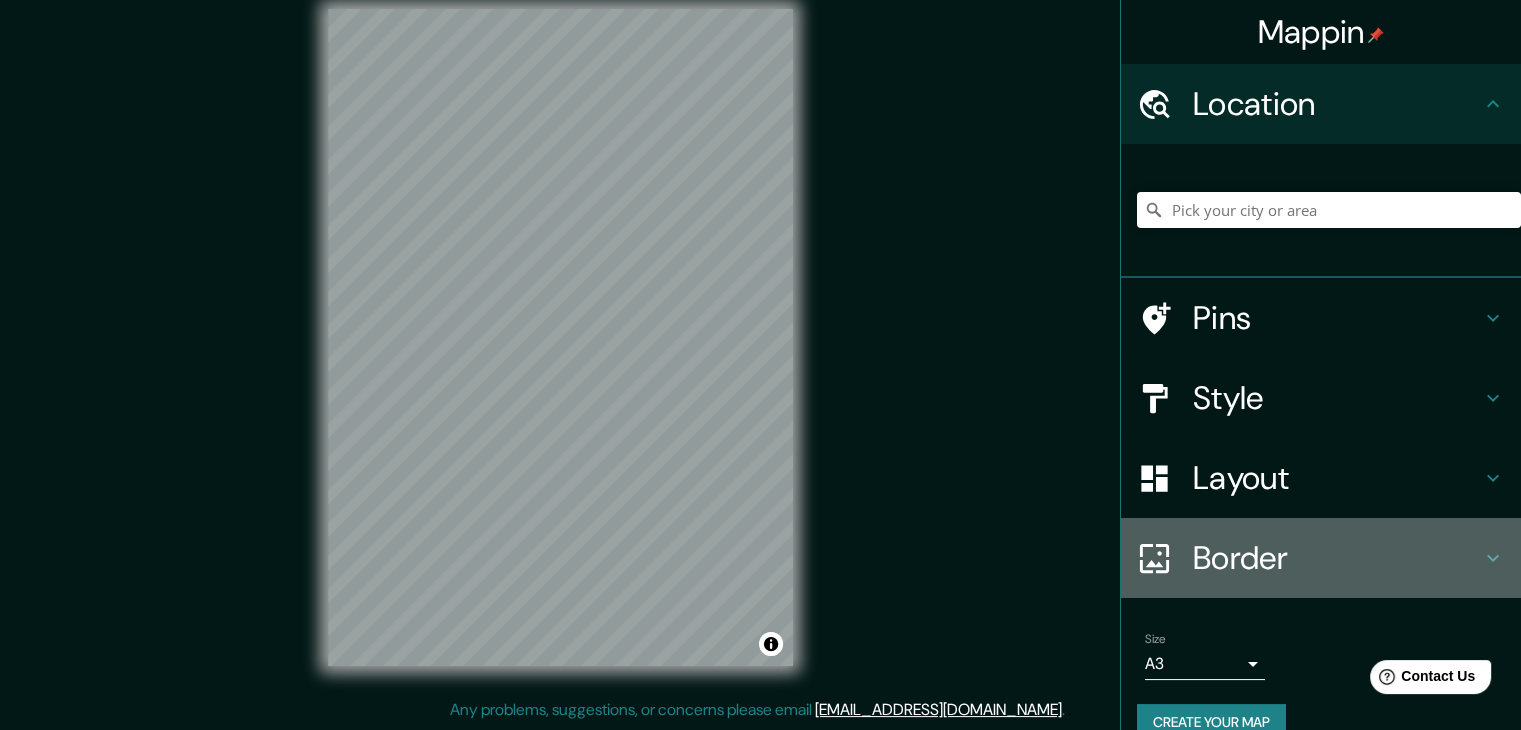 click on "Border" at bounding box center (1337, 558) 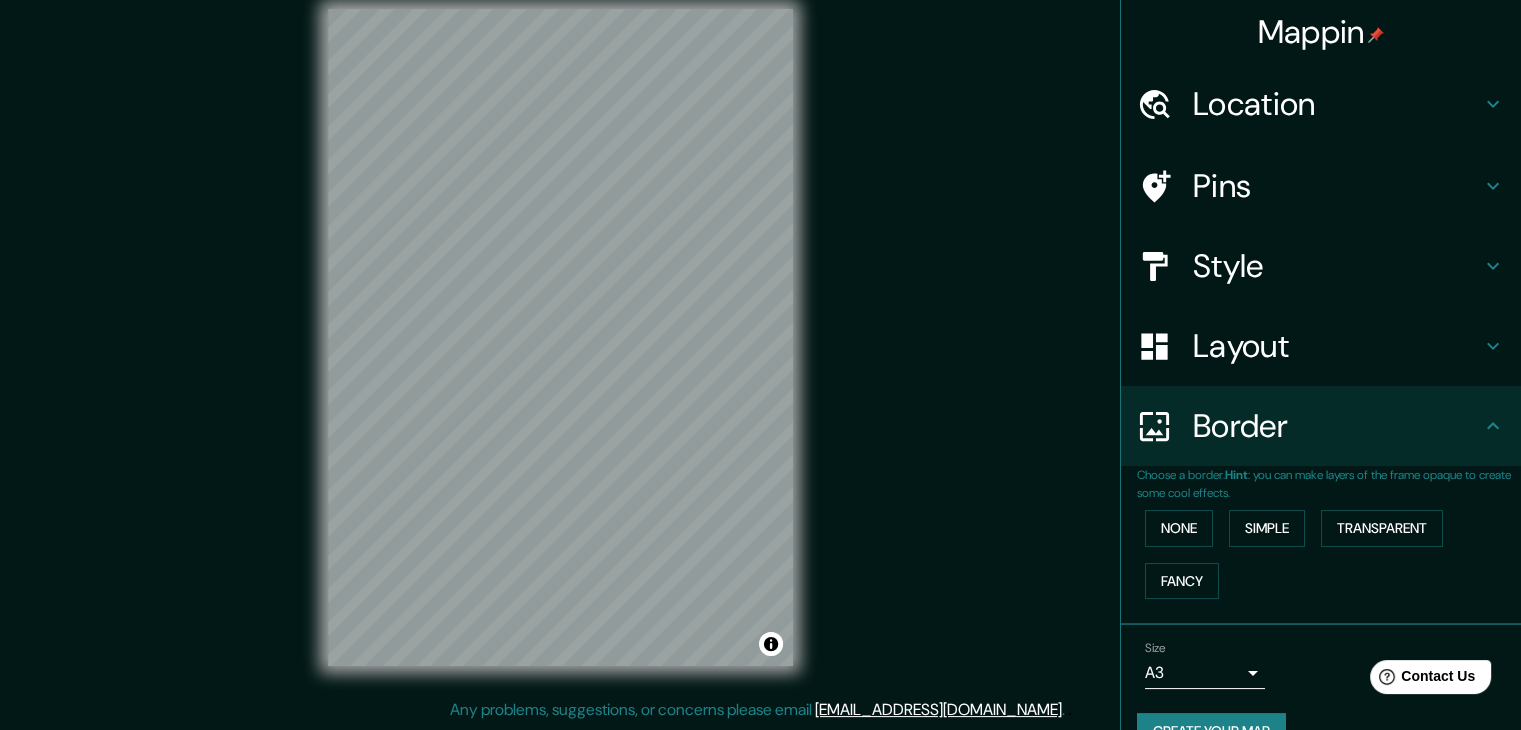 click on "Border" at bounding box center [1337, 426] 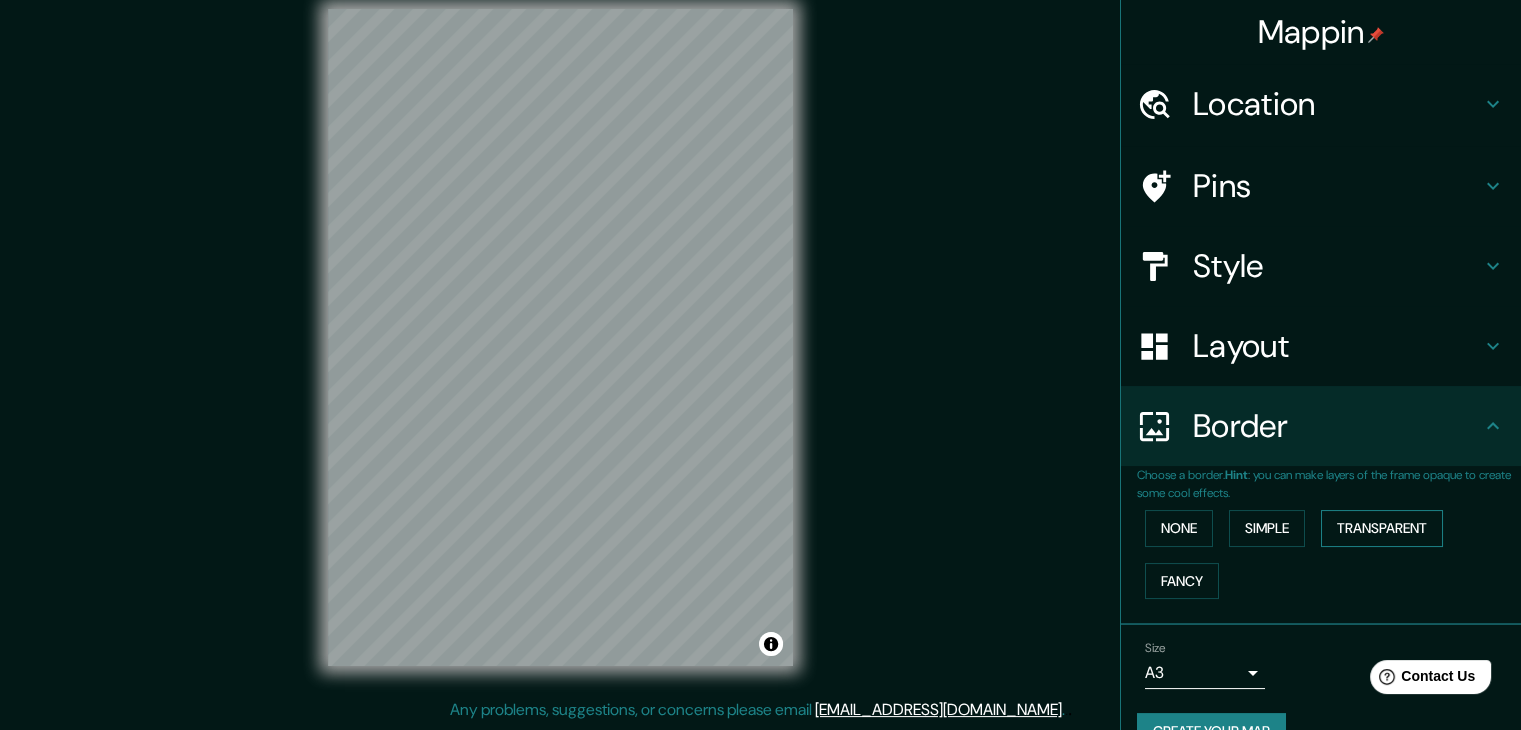 click on "Transparent" at bounding box center (1382, 528) 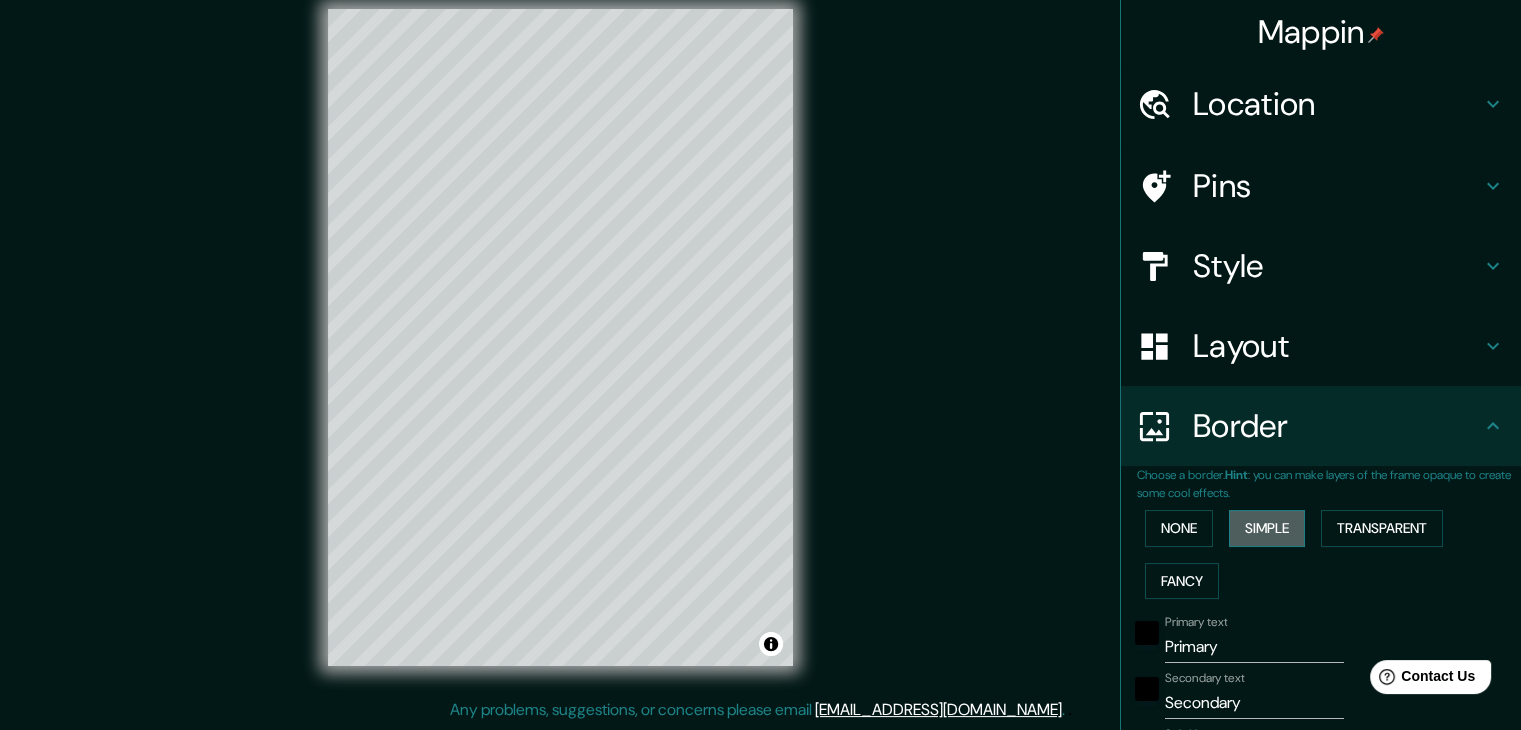 click on "Simple" at bounding box center [1267, 528] 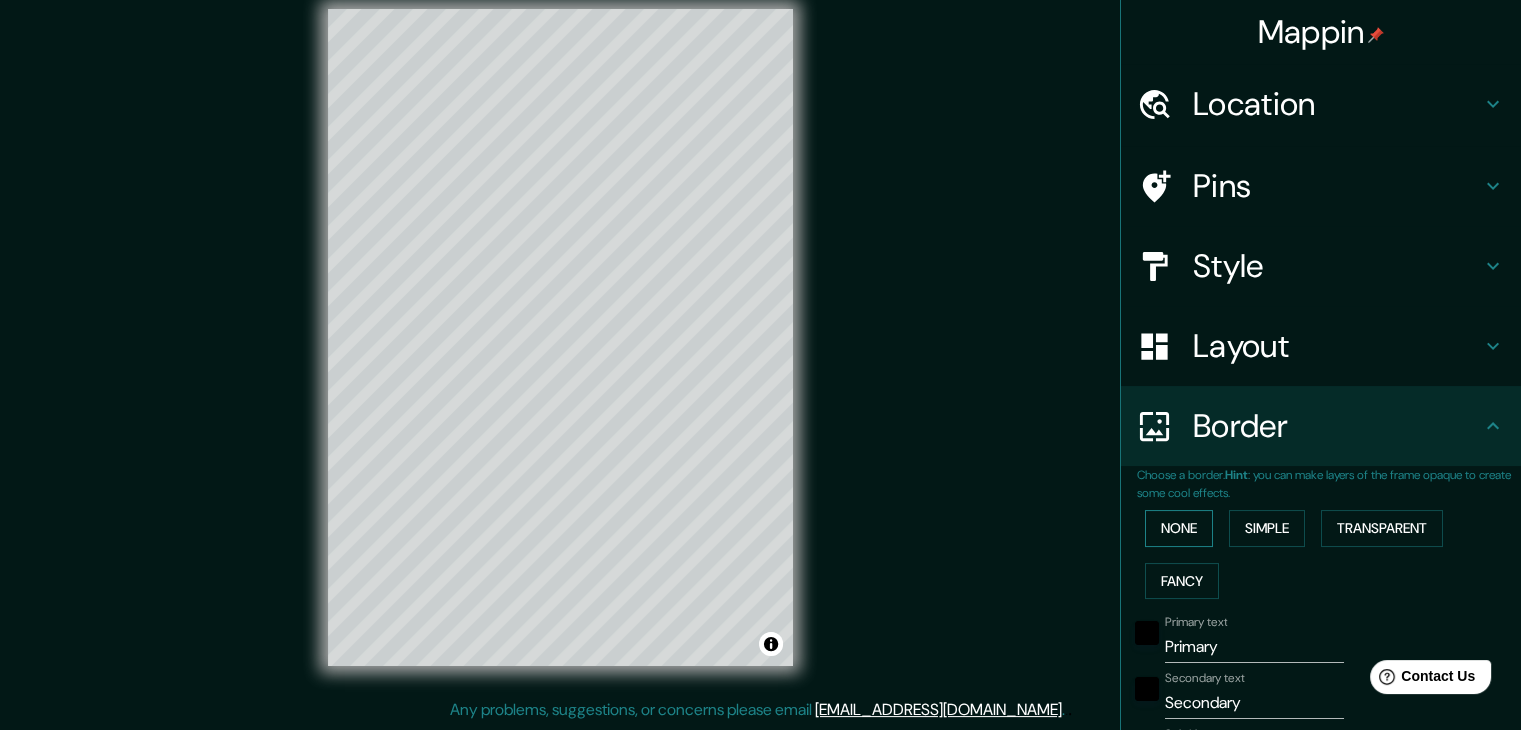 click on "None" at bounding box center (1179, 528) 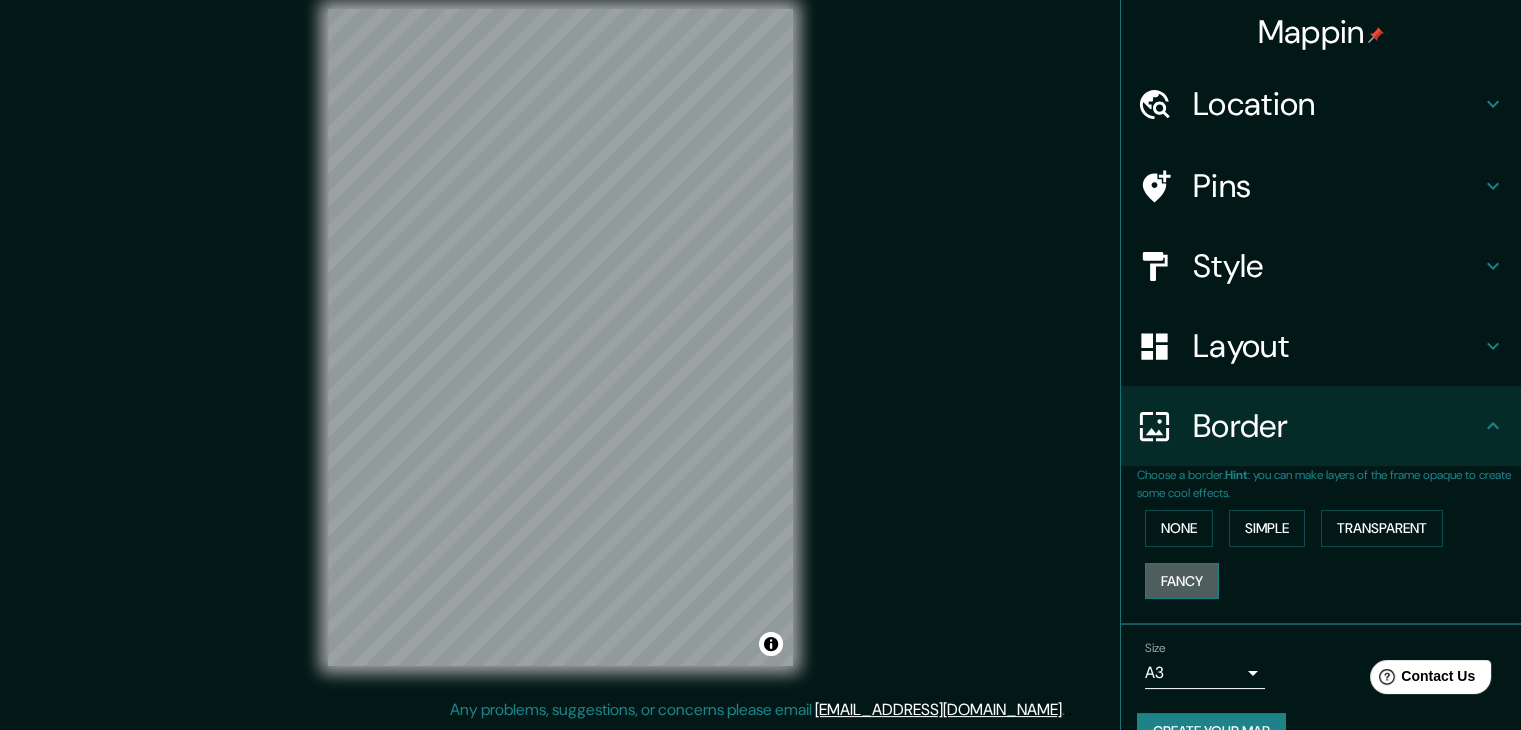 click on "Fancy" at bounding box center (1182, 581) 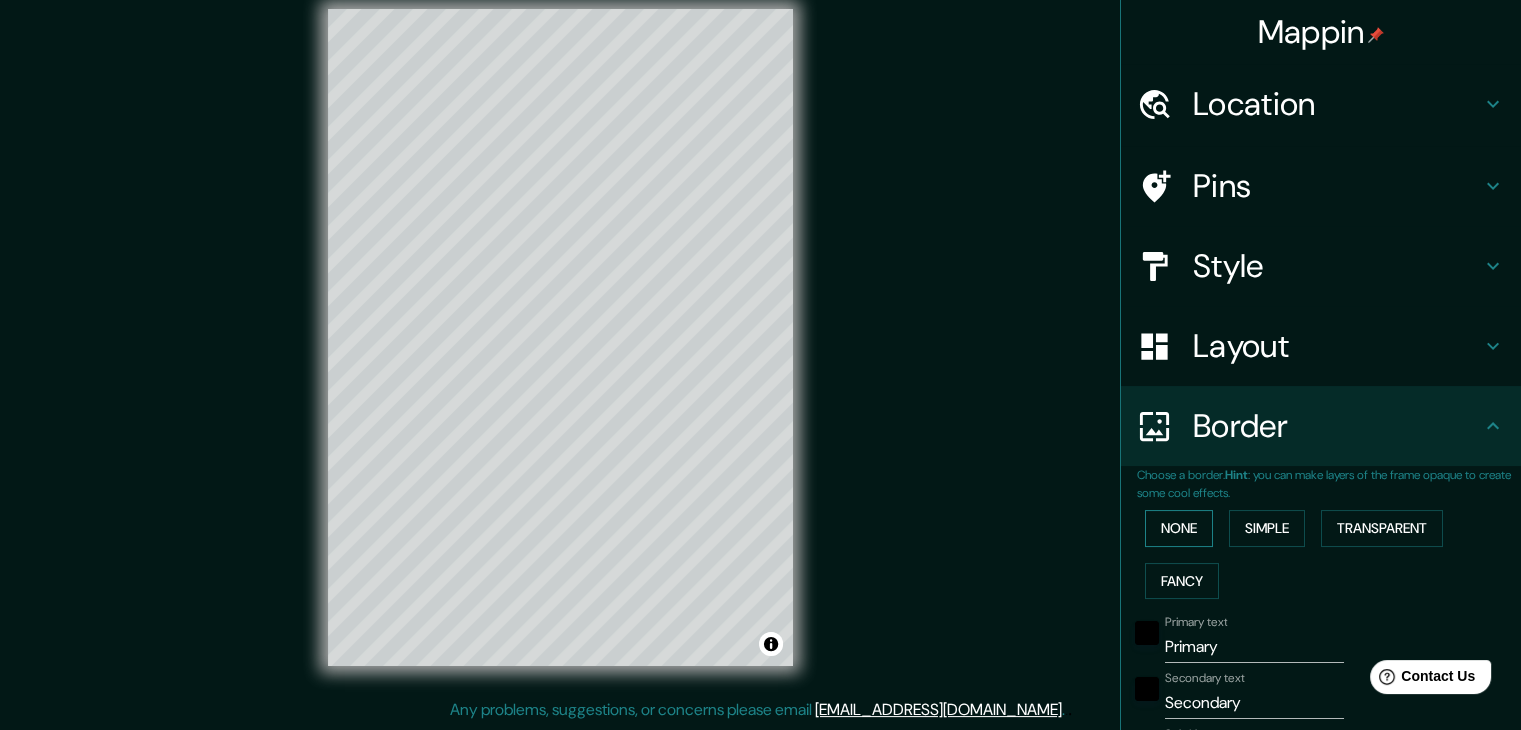 click on "None" at bounding box center (1179, 528) 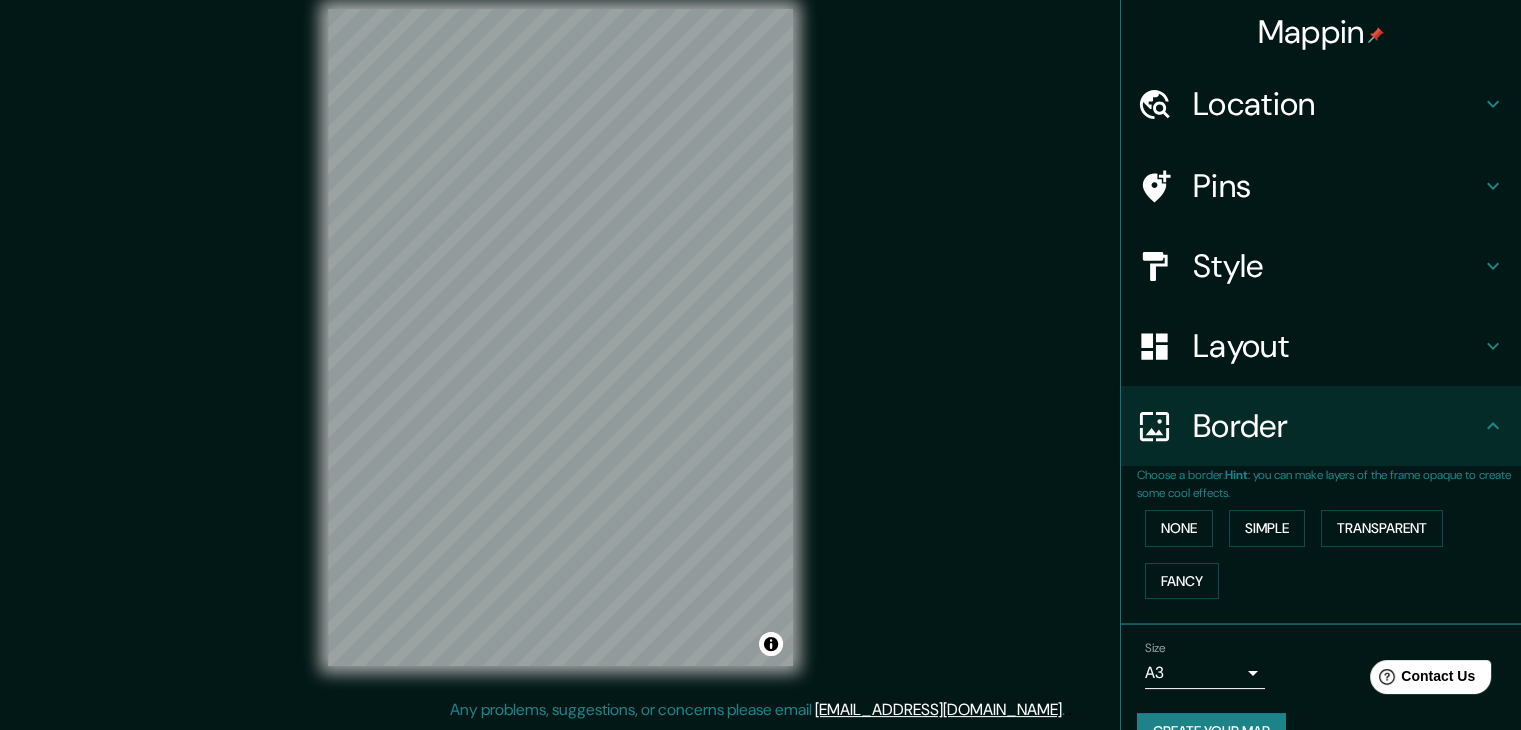click on "Border" at bounding box center [1337, 426] 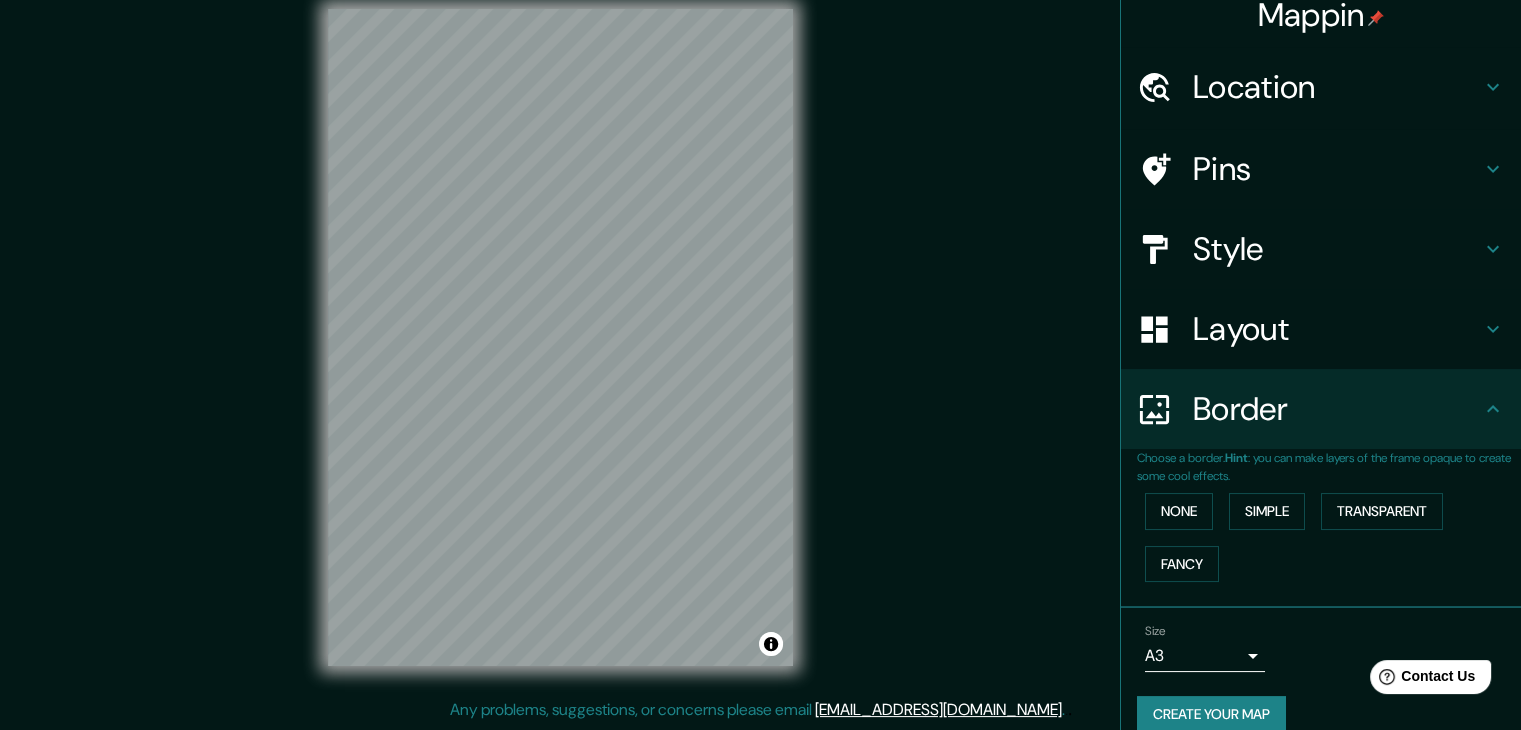 scroll, scrollTop: 42, scrollLeft: 0, axis: vertical 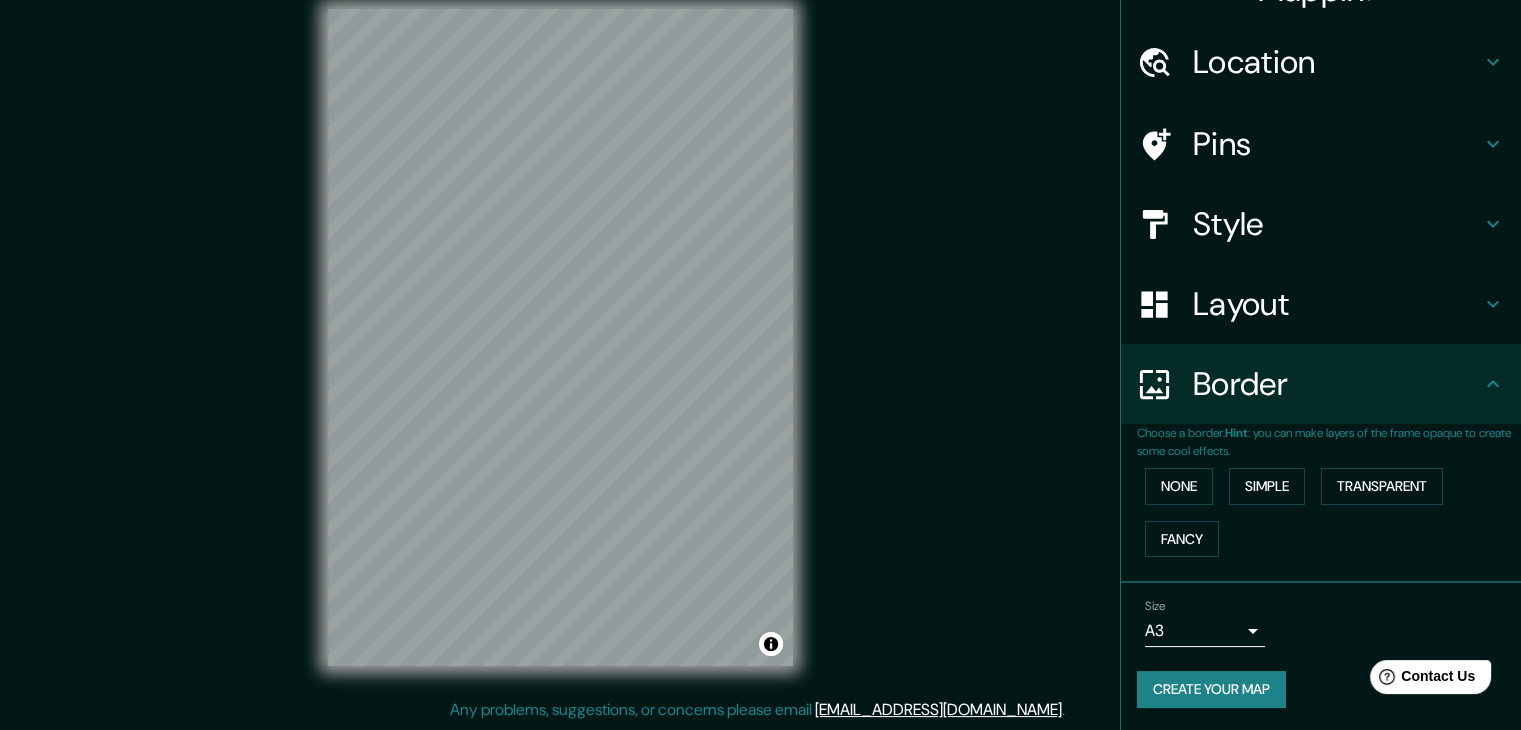 click on "Create your map" at bounding box center (1211, 689) 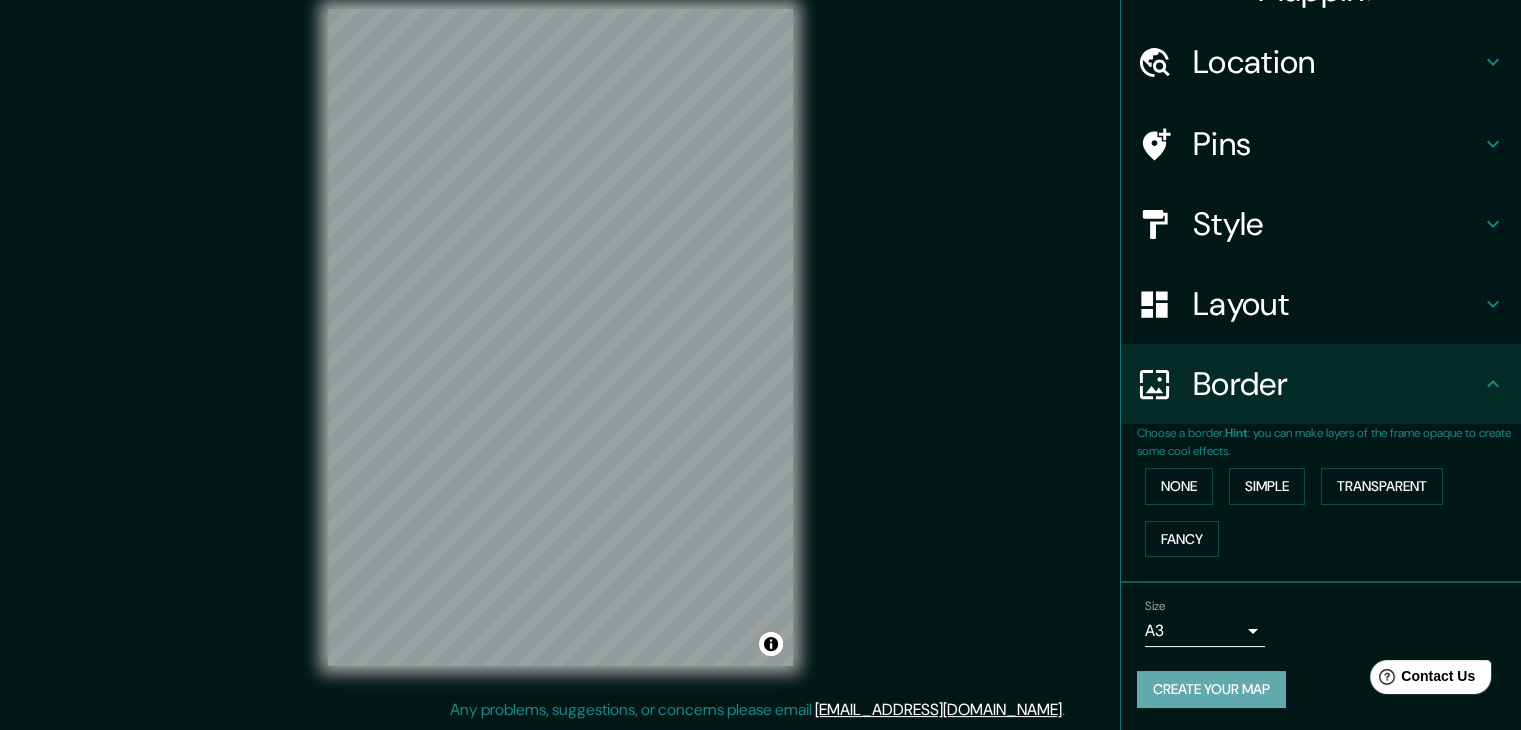 click on "Create your map" at bounding box center (1211, 689) 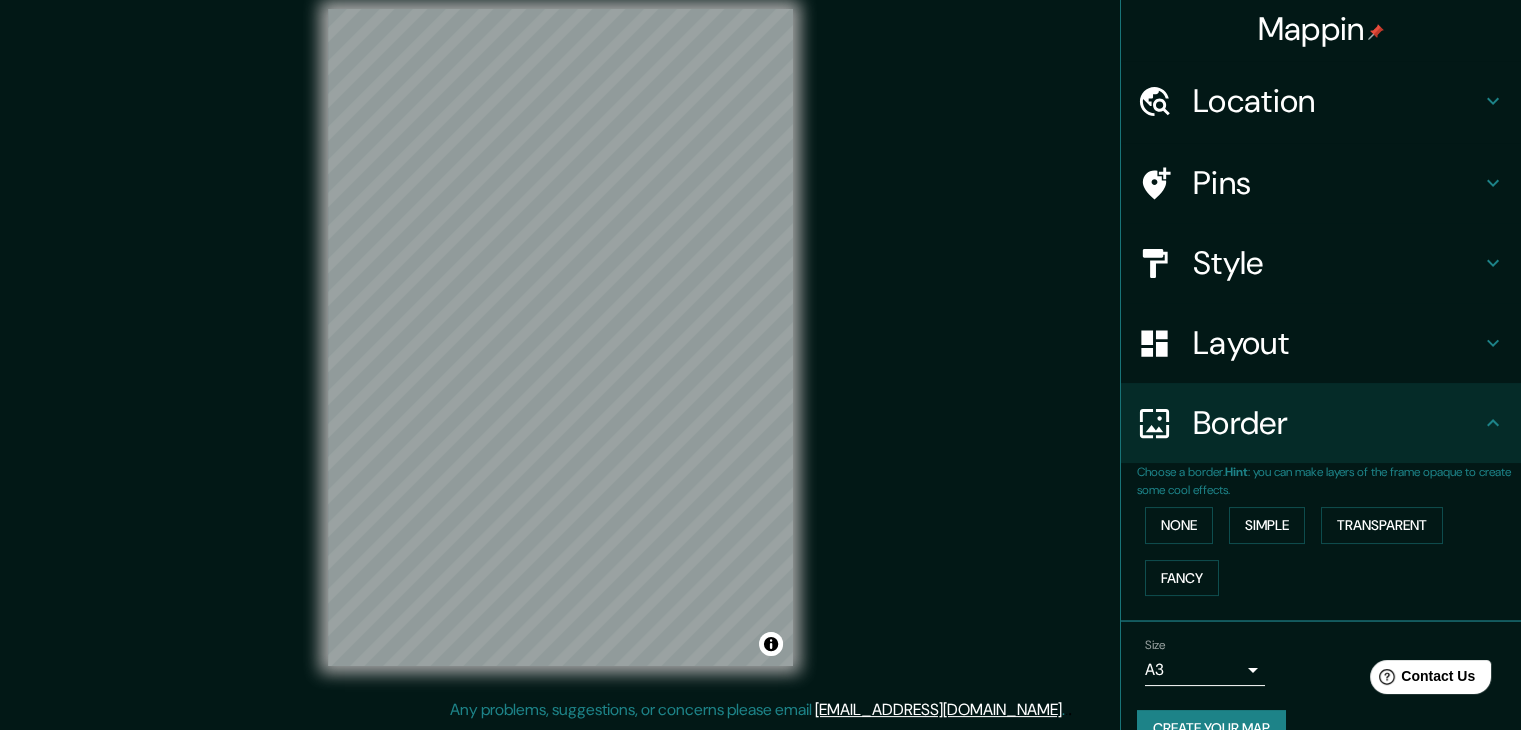scroll, scrollTop: 0, scrollLeft: 0, axis: both 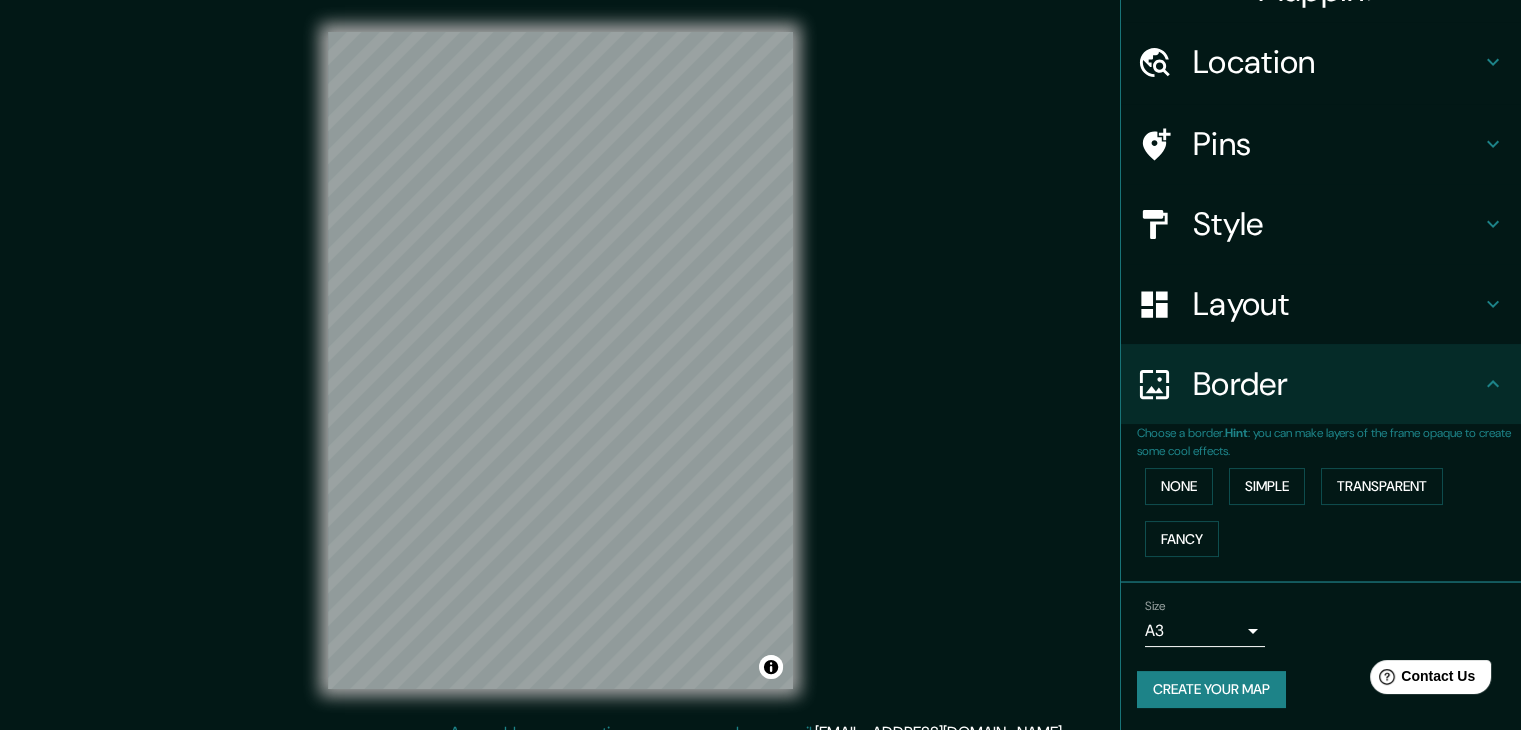 click on "Create your map" at bounding box center (1211, 689) 